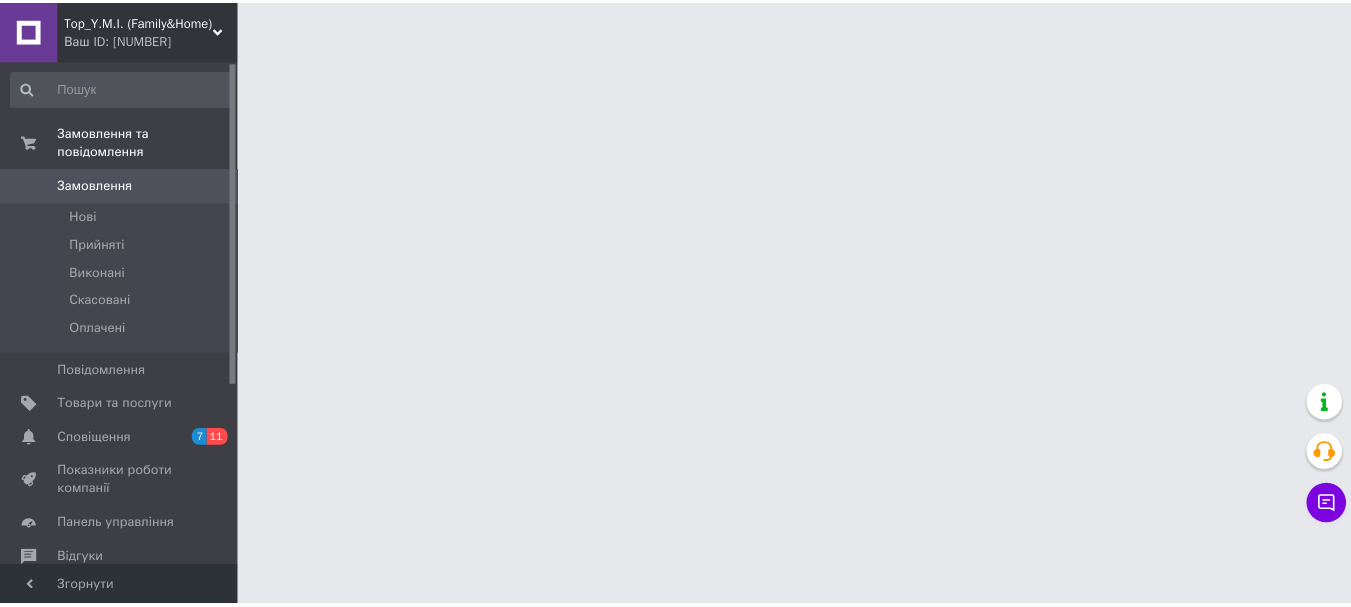 scroll, scrollTop: 0, scrollLeft: 0, axis: both 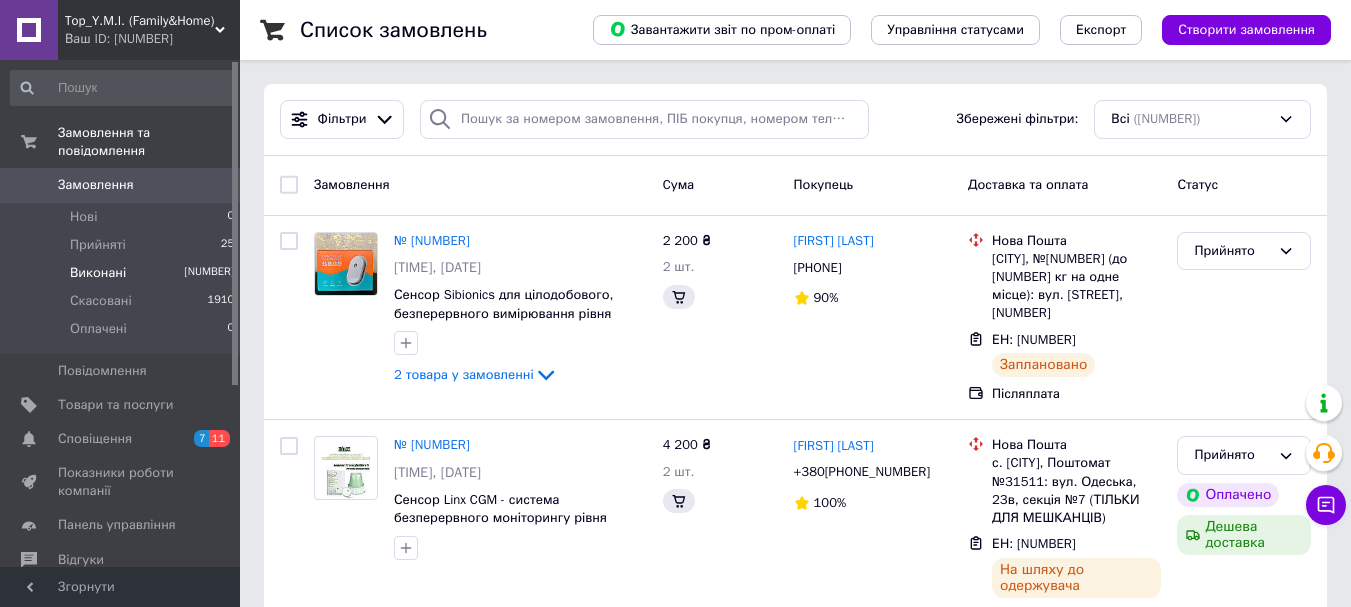 click on "Виконані" at bounding box center (98, 273) 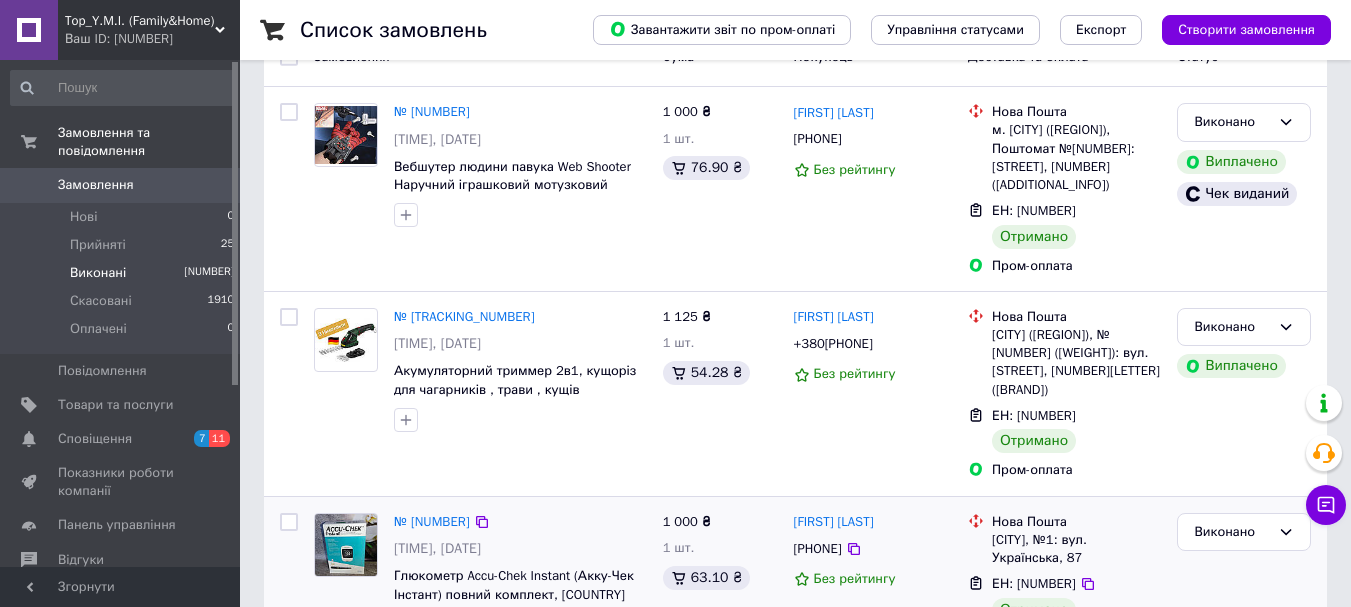 scroll, scrollTop: 400, scrollLeft: 0, axis: vertical 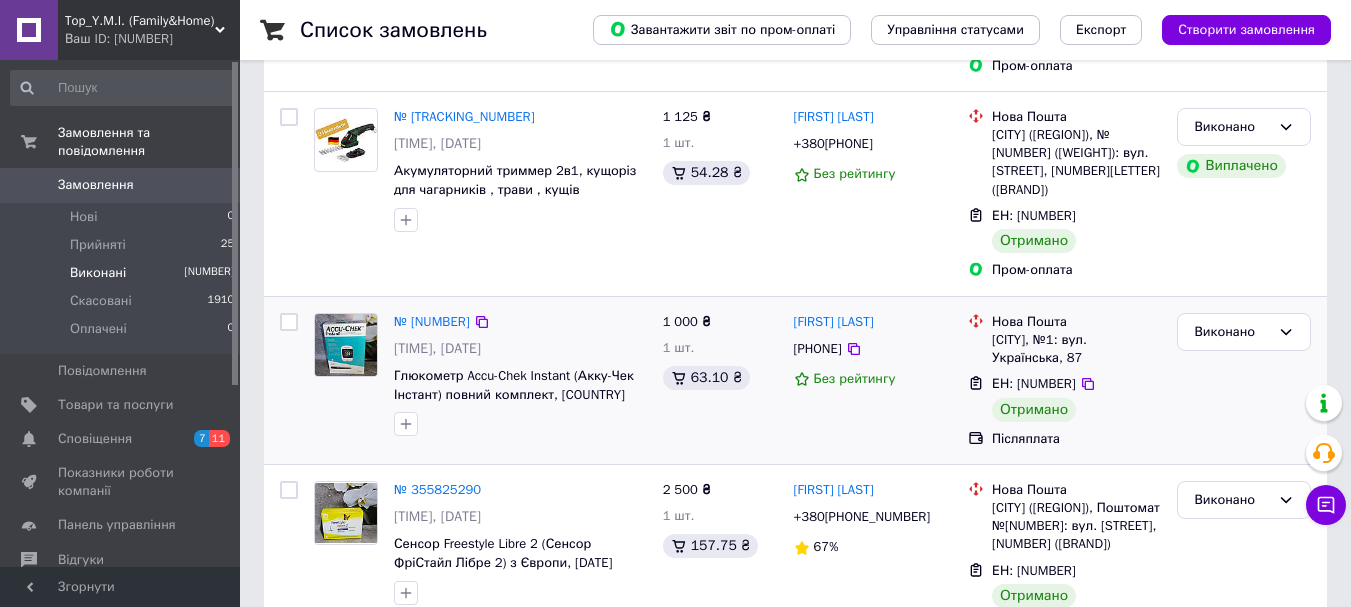 click at bounding box center (289, 322) 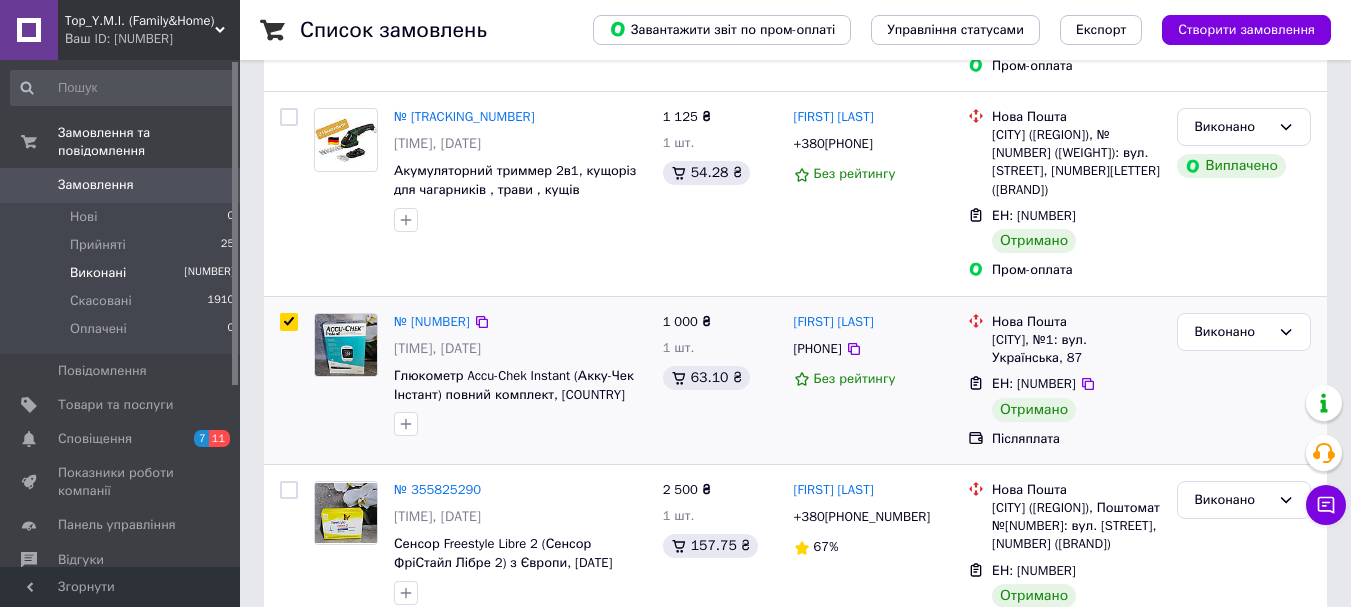 checkbox on "true" 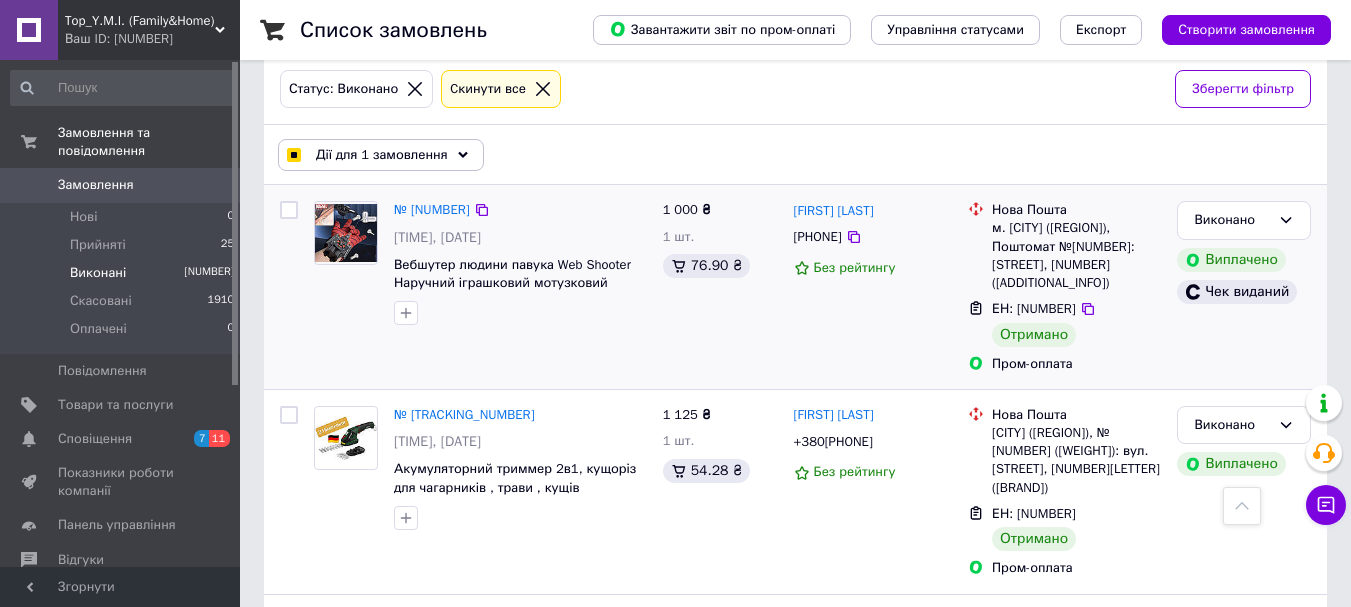 scroll, scrollTop: 100, scrollLeft: 0, axis: vertical 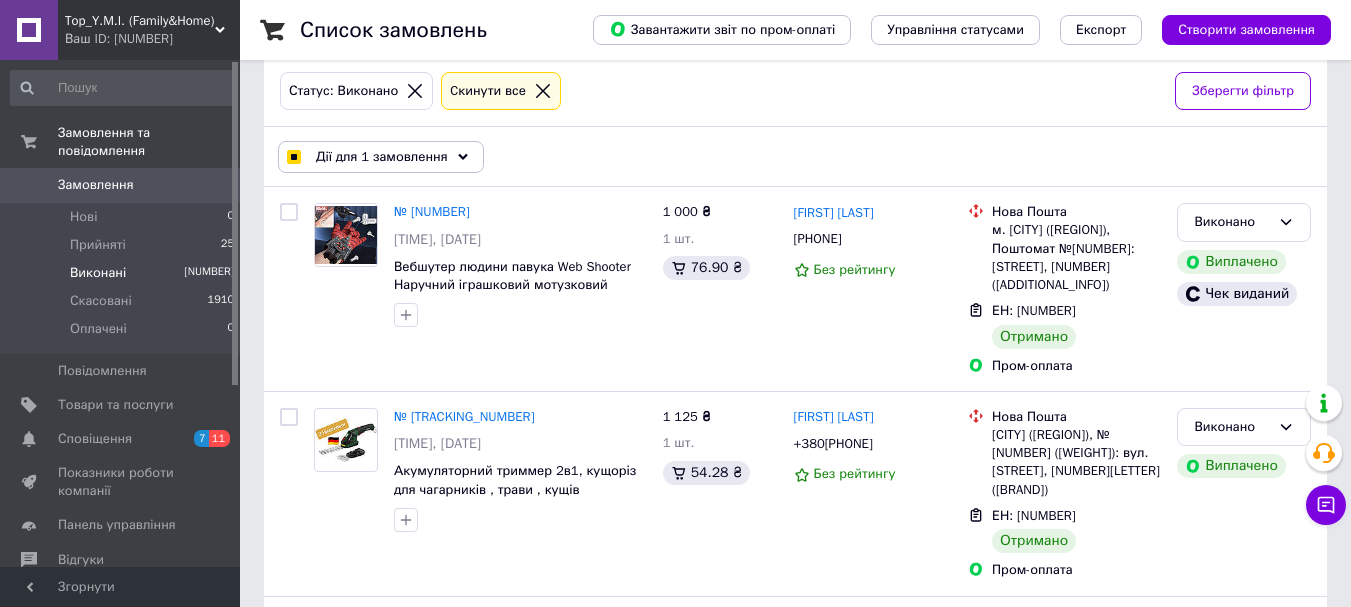 click 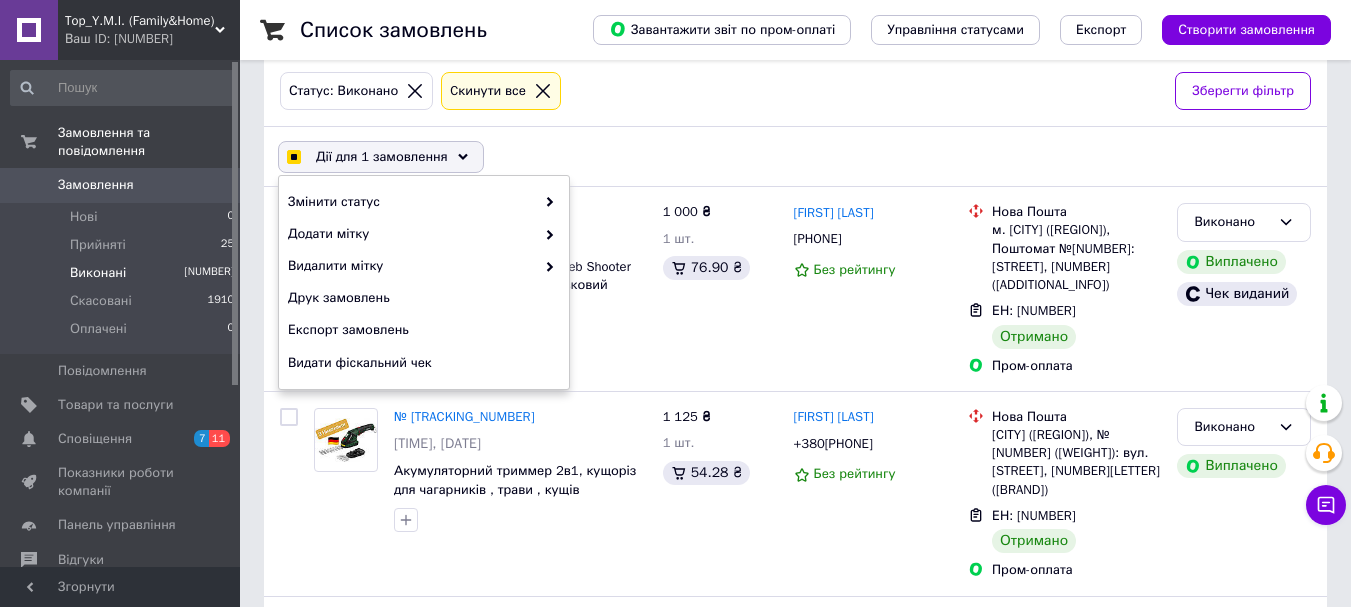 click on "Дії для [NUMBER] замовлень Вибрати все [NUMBER] замовлень Вибрані всі [NUMBER] замовлень Скасувати вибрані Змінити статус Додати мітку Видалити мітку Друк замовлень Експорт замовлень Видати фіскальний чек" at bounding box center [795, 157] 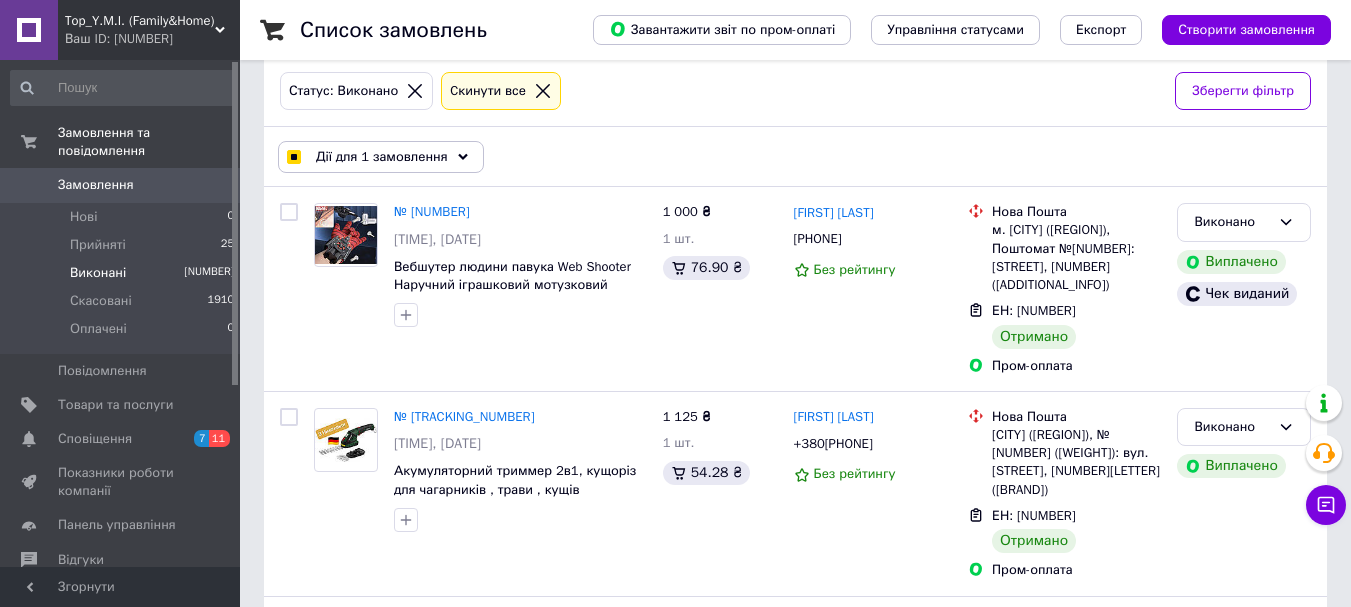 click at bounding box center (293, 157) 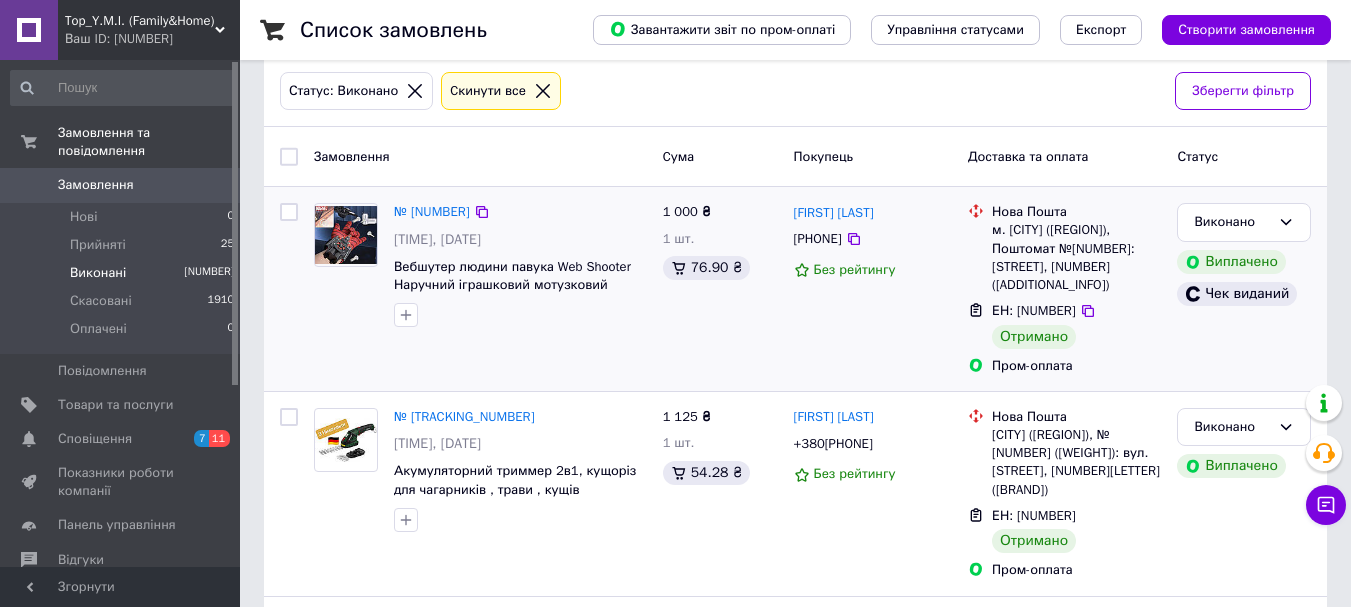 checkbox on "false" 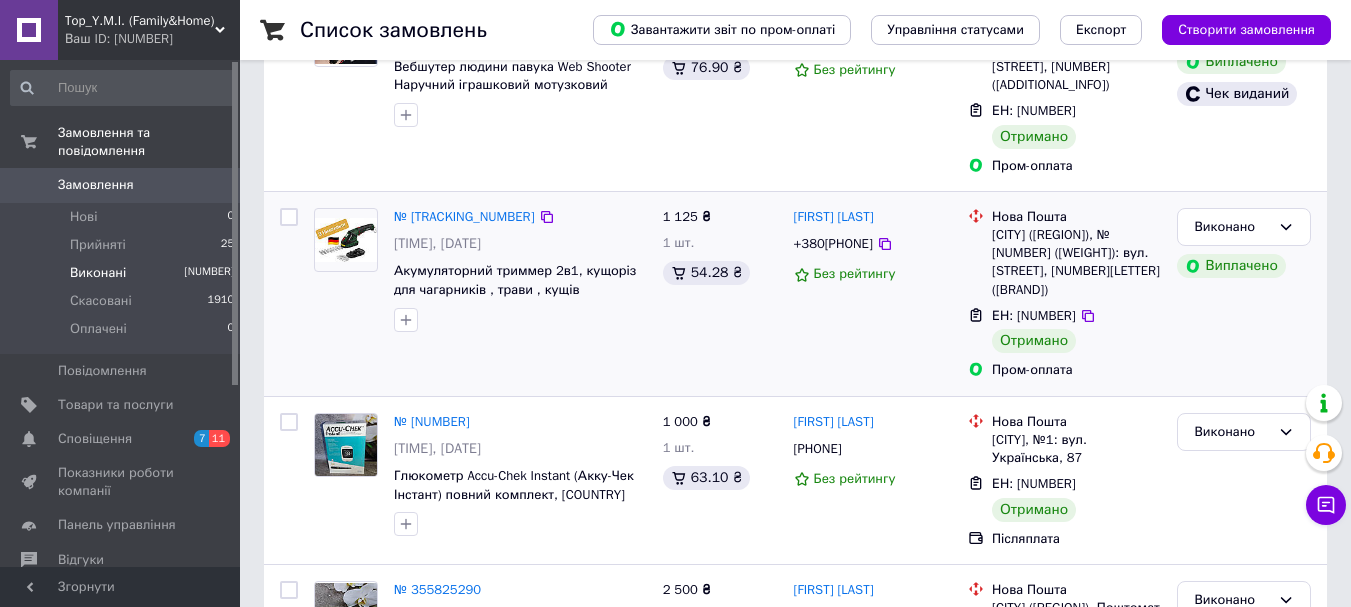 click at bounding box center (289, 217) 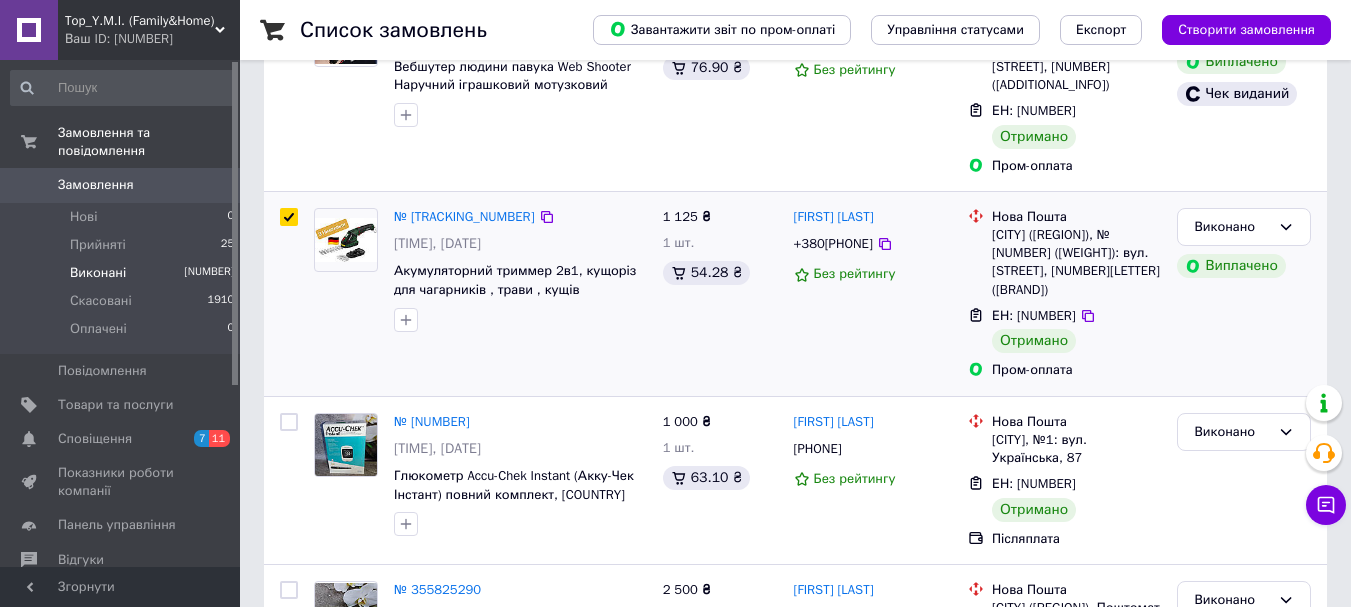 checkbox on "true" 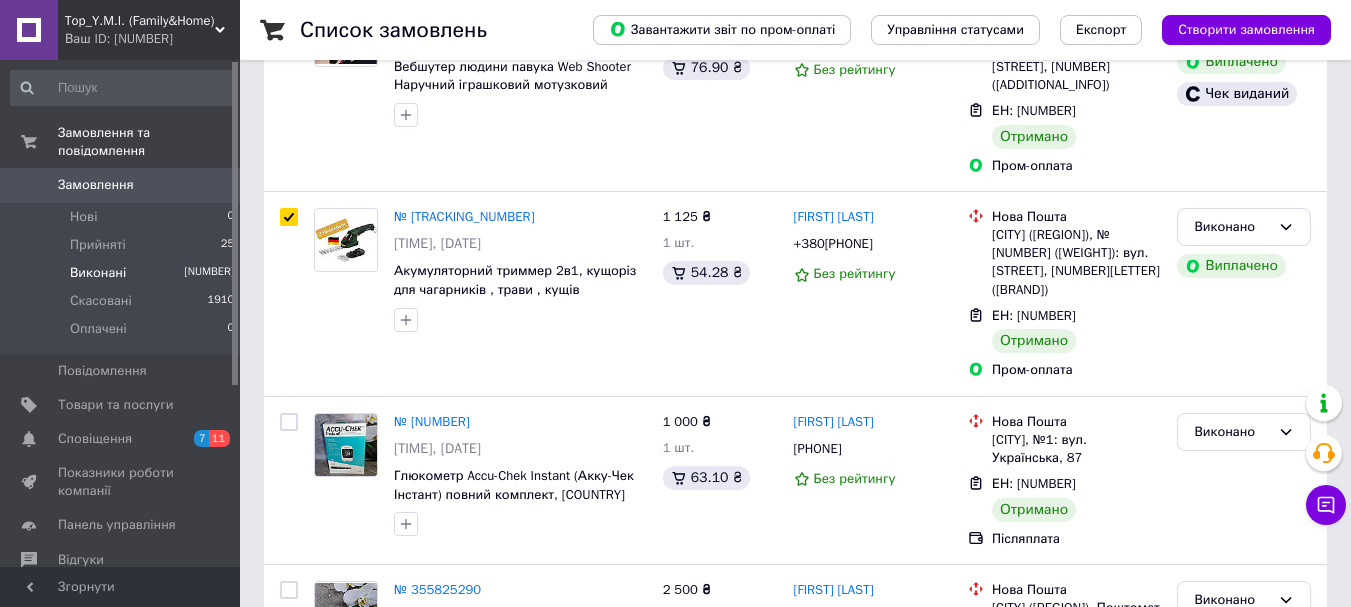 scroll, scrollTop: 100, scrollLeft: 0, axis: vertical 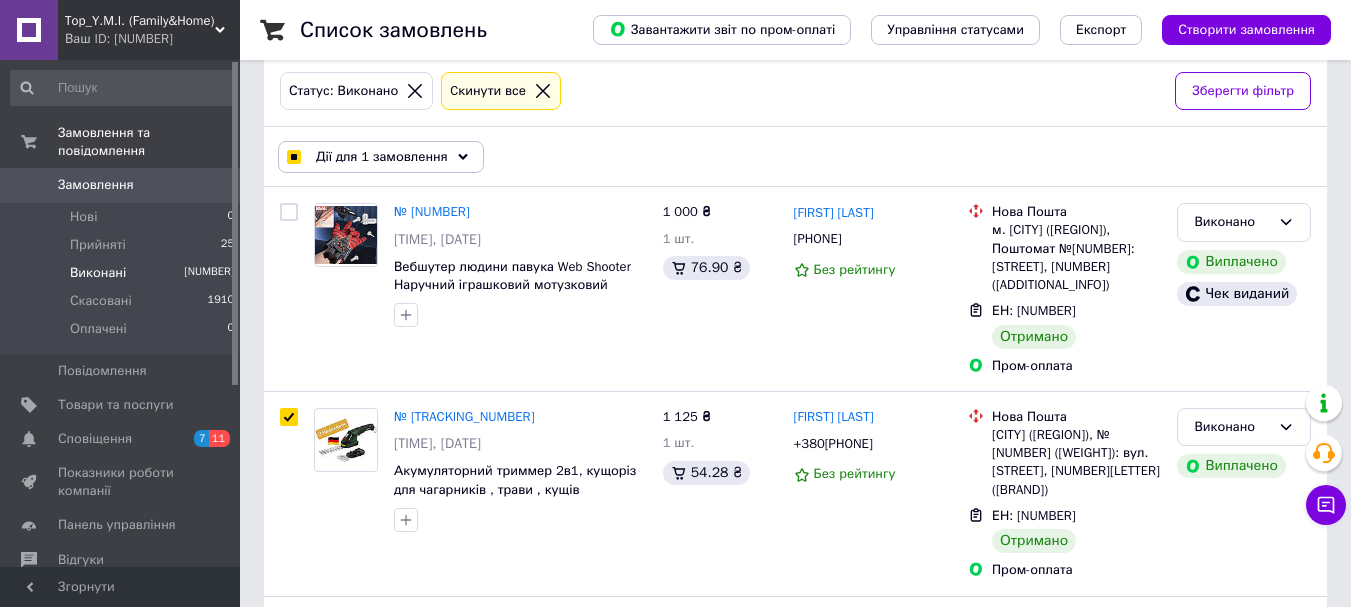 click on "Дії для 1 замовлення" at bounding box center (381, 157) 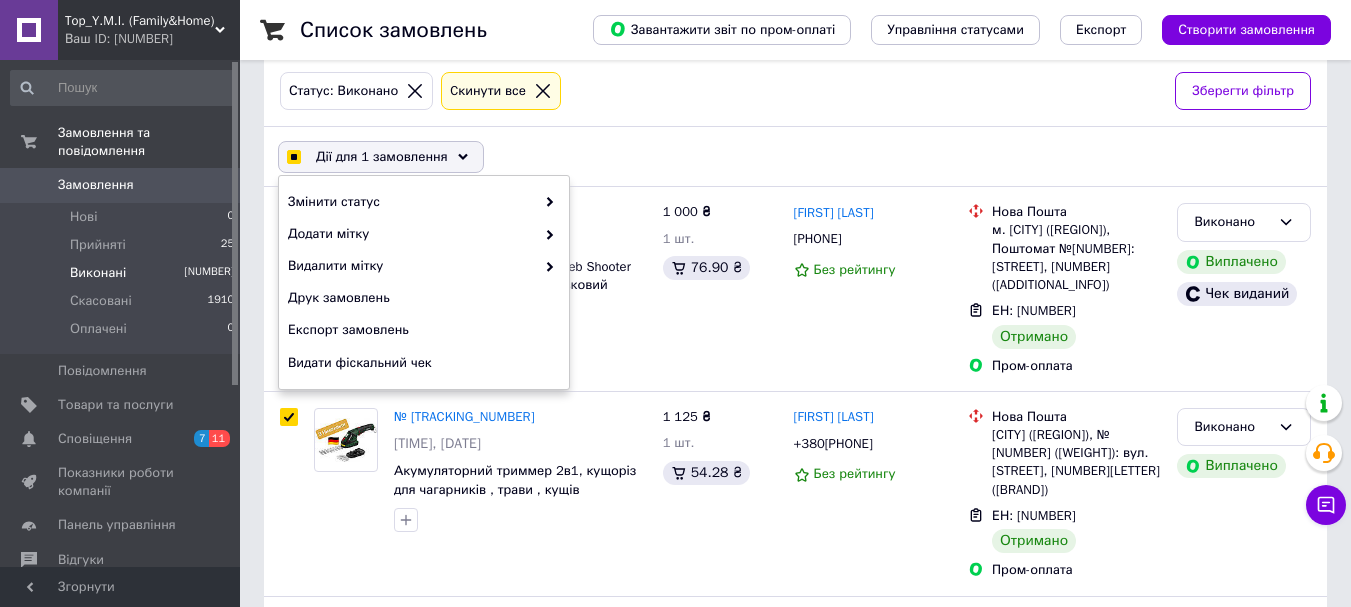 click on "Дії для [NUMBER] замовлень Вибрати все [NUMBER] замовлень Вибрані всі [NUMBER] замовлень Скасувати вибрані Змінити статус Додати мітку Видалити мітку Друк замовлень Експорт замовлень Видати фіскальний чек" at bounding box center [795, 157] 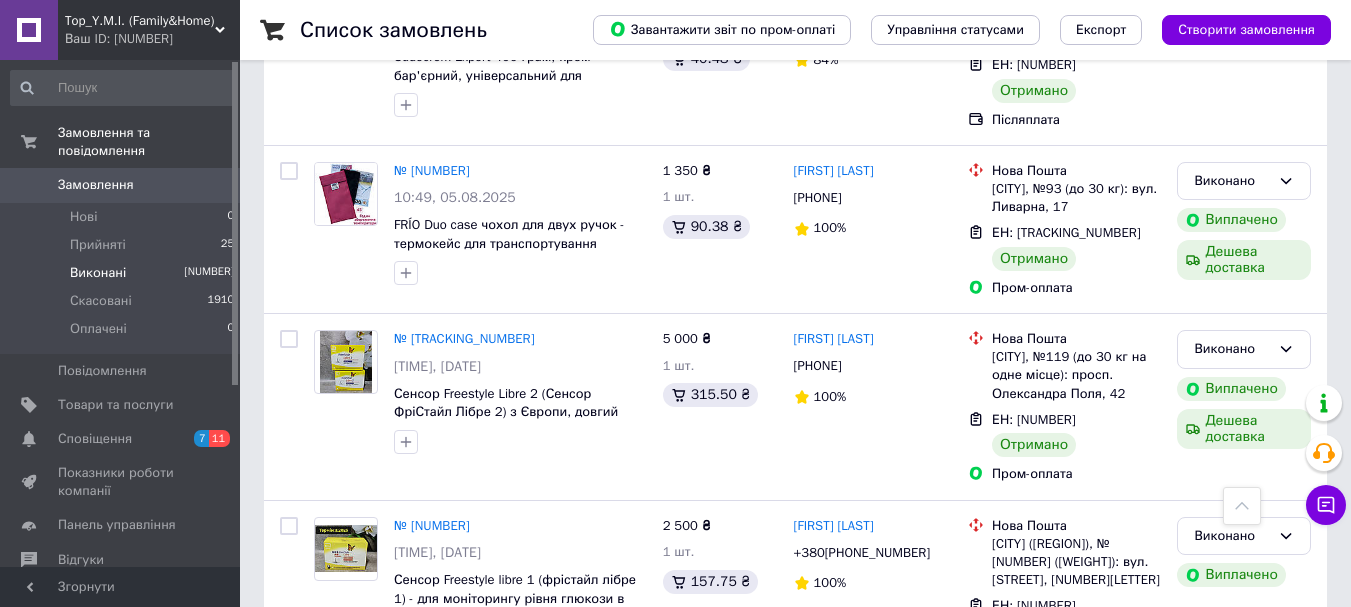 scroll, scrollTop: 1100, scrollLeft: 0, axis: vertical 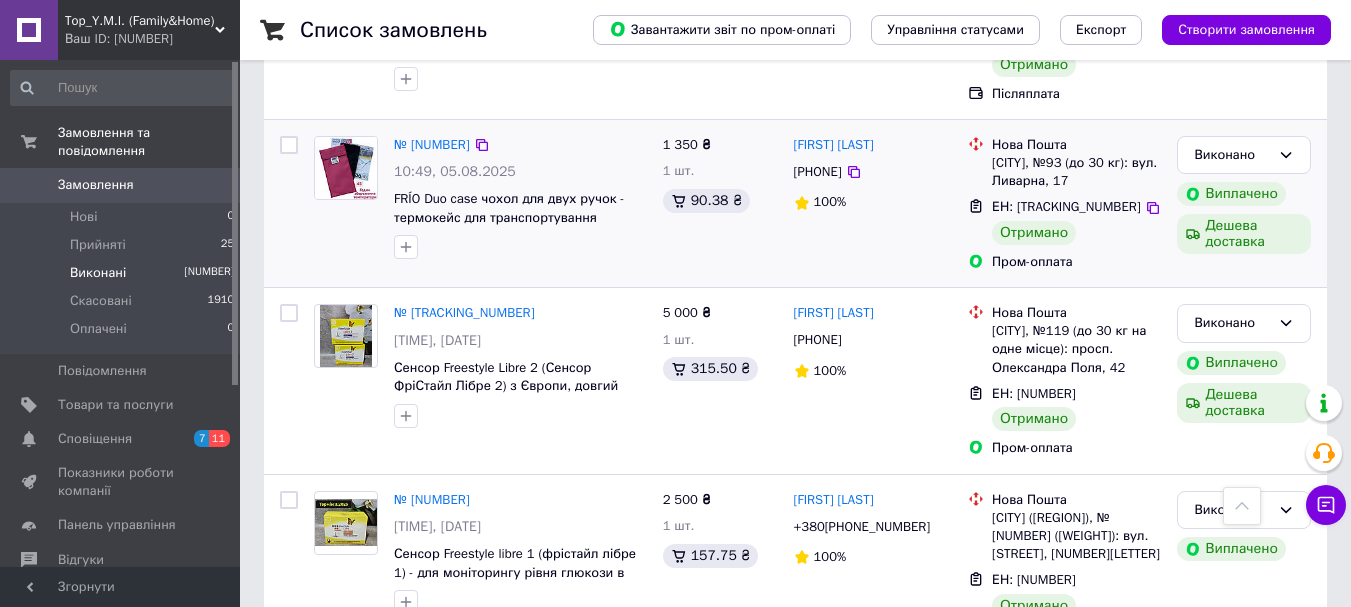 click at bounding box center (289, 145) 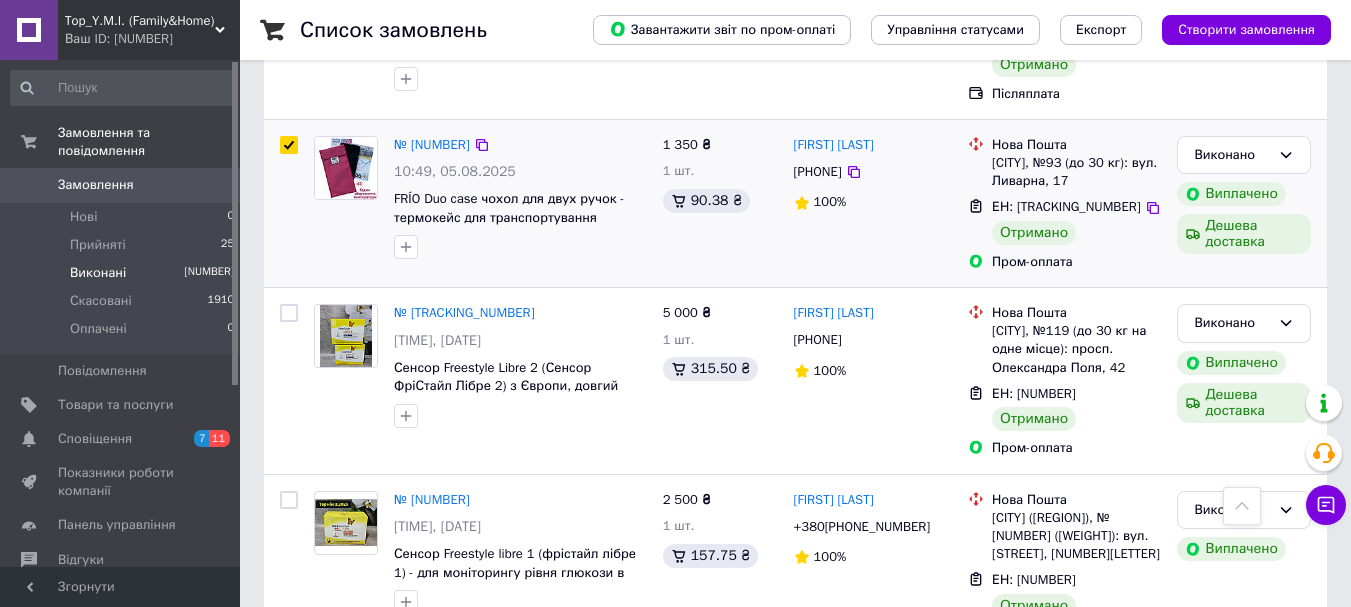 checkbox on "true" 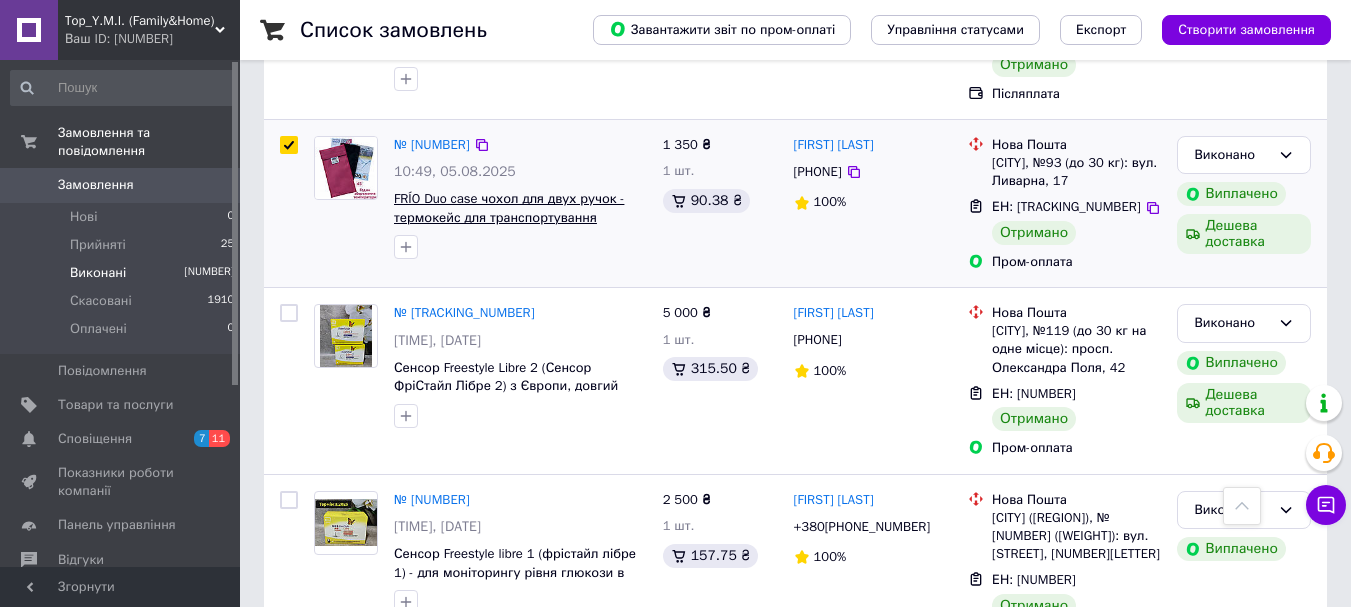 checkbox on "true" 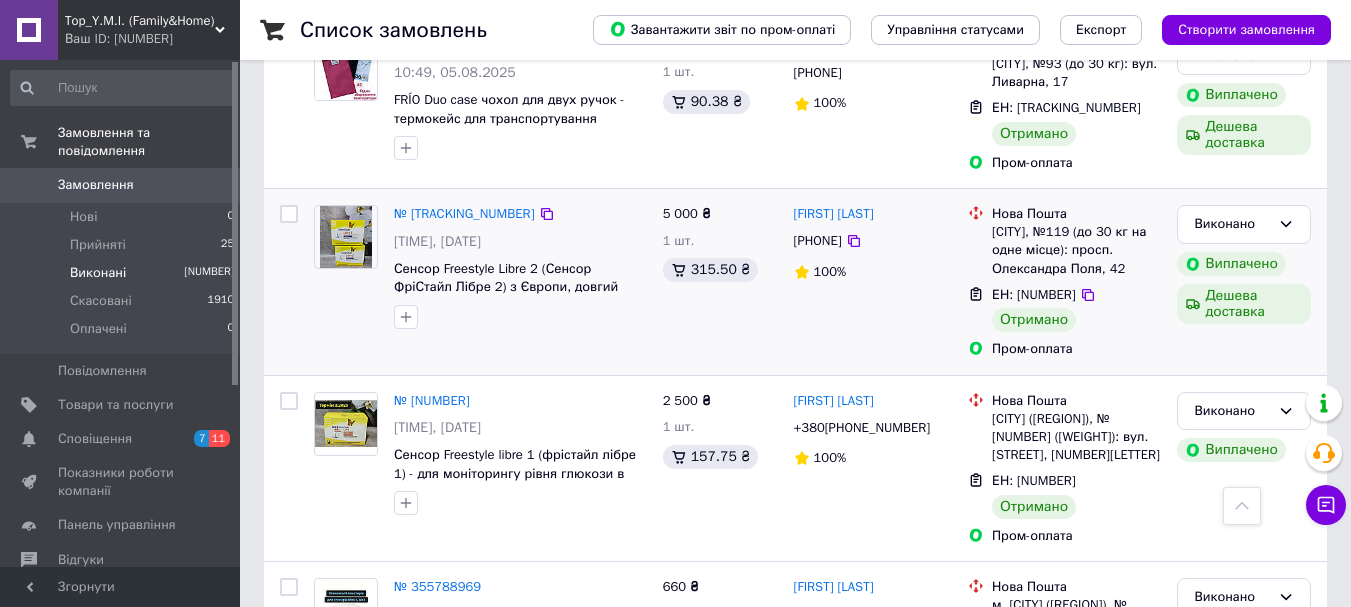 scroll, scrollTop: 1200, scrollLeft: 0, axis: vertical 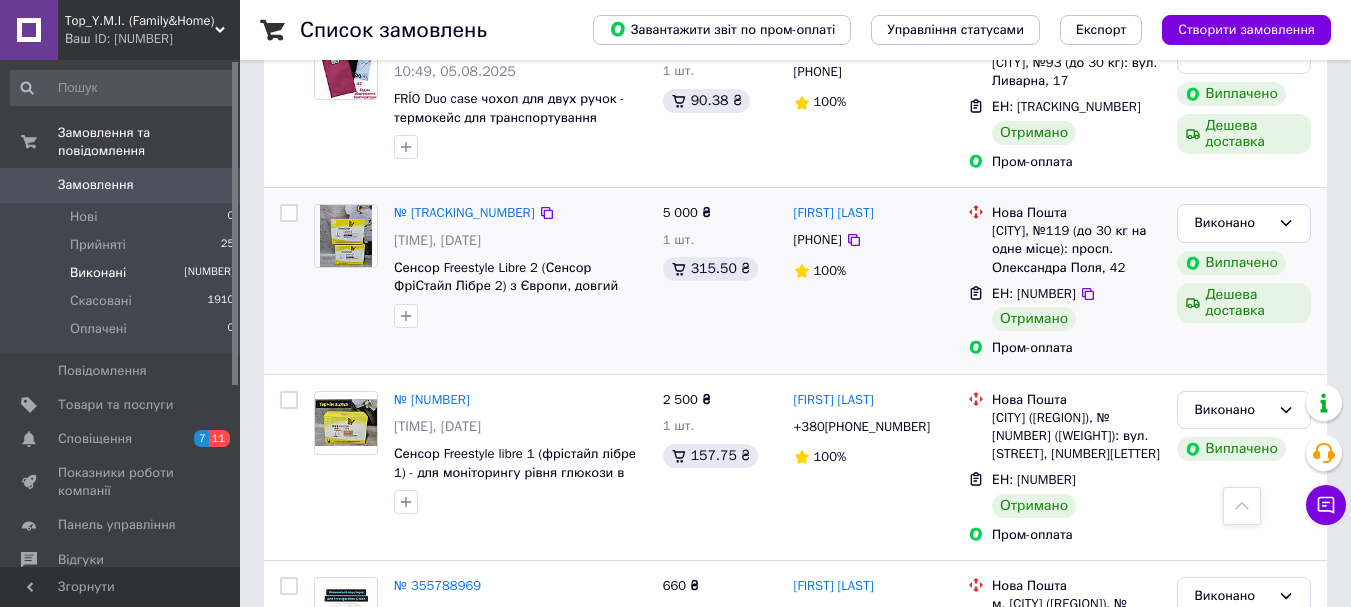 click at bounding box center [289, 213] 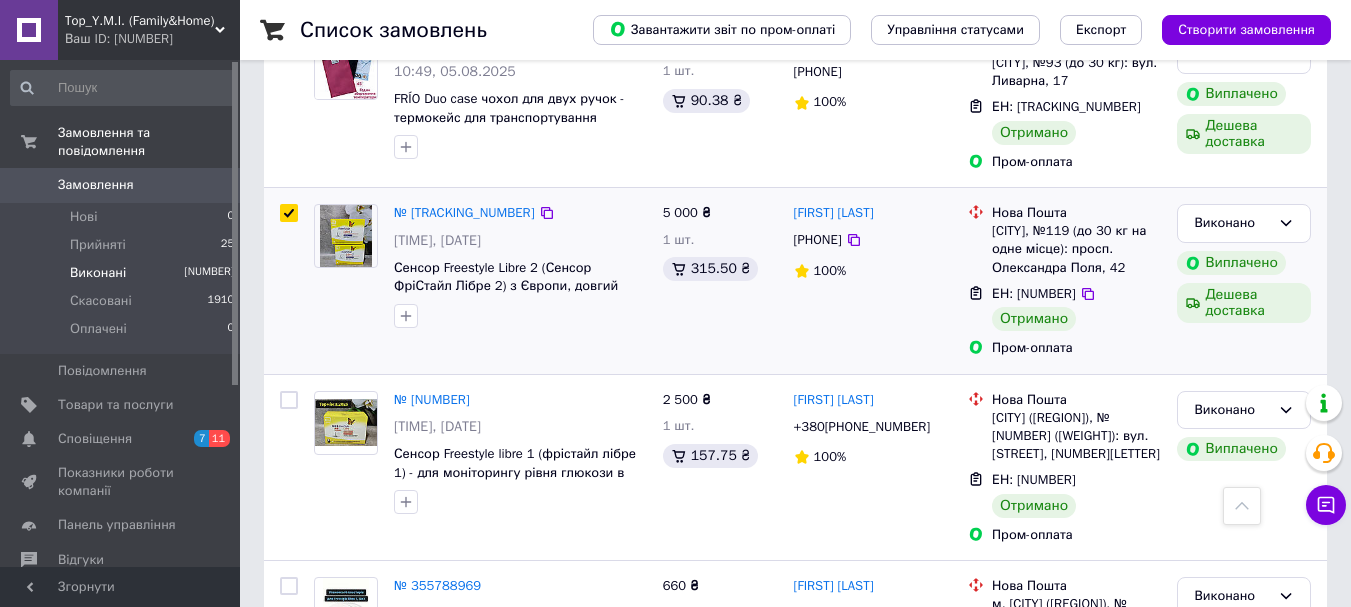 checkbox on "true" 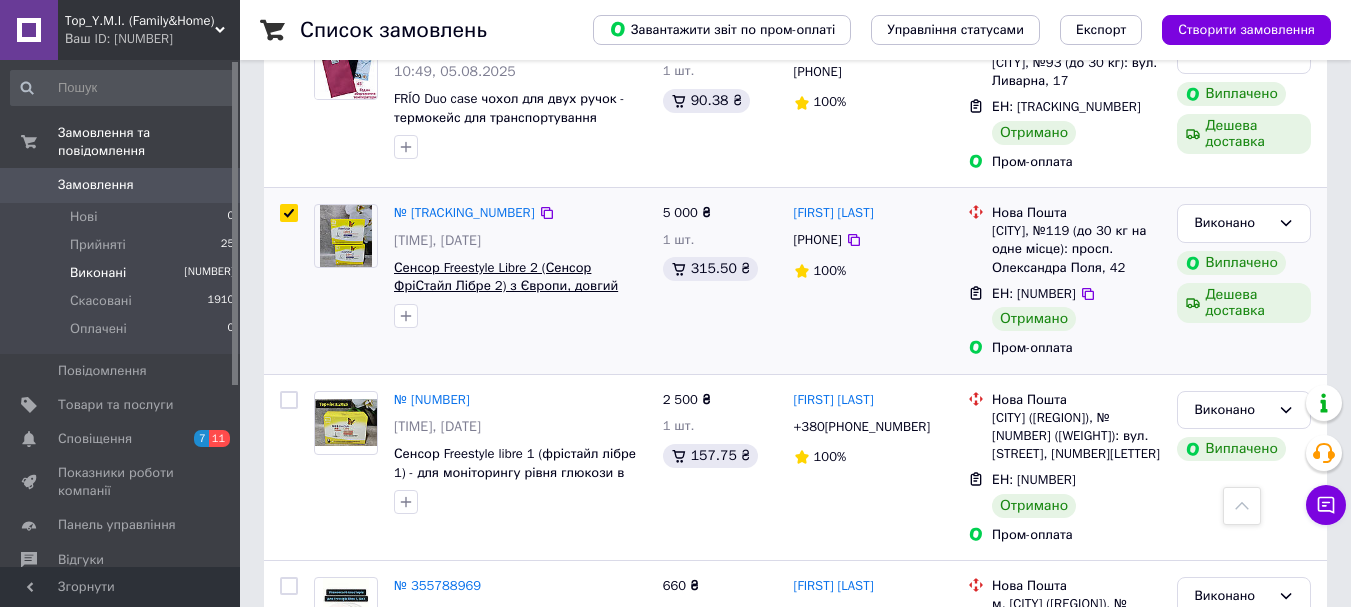 checkbox on "true" 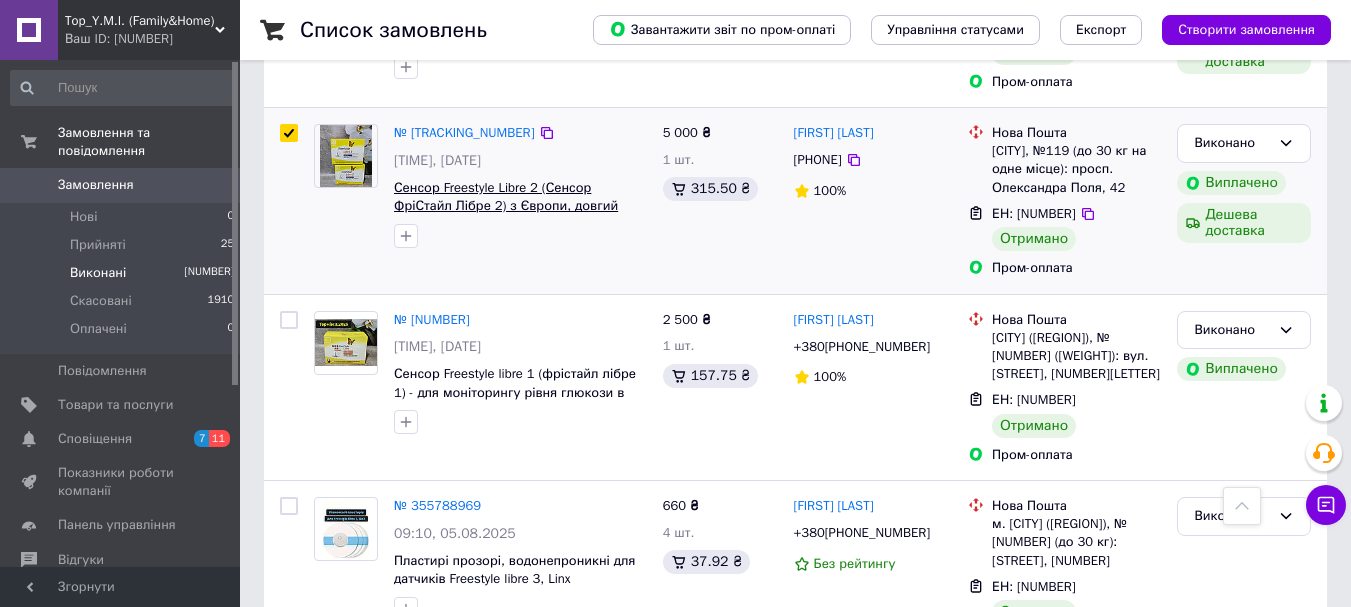 scroll, scrollTop: 1300, scrollLeft: 0, axis: vertical 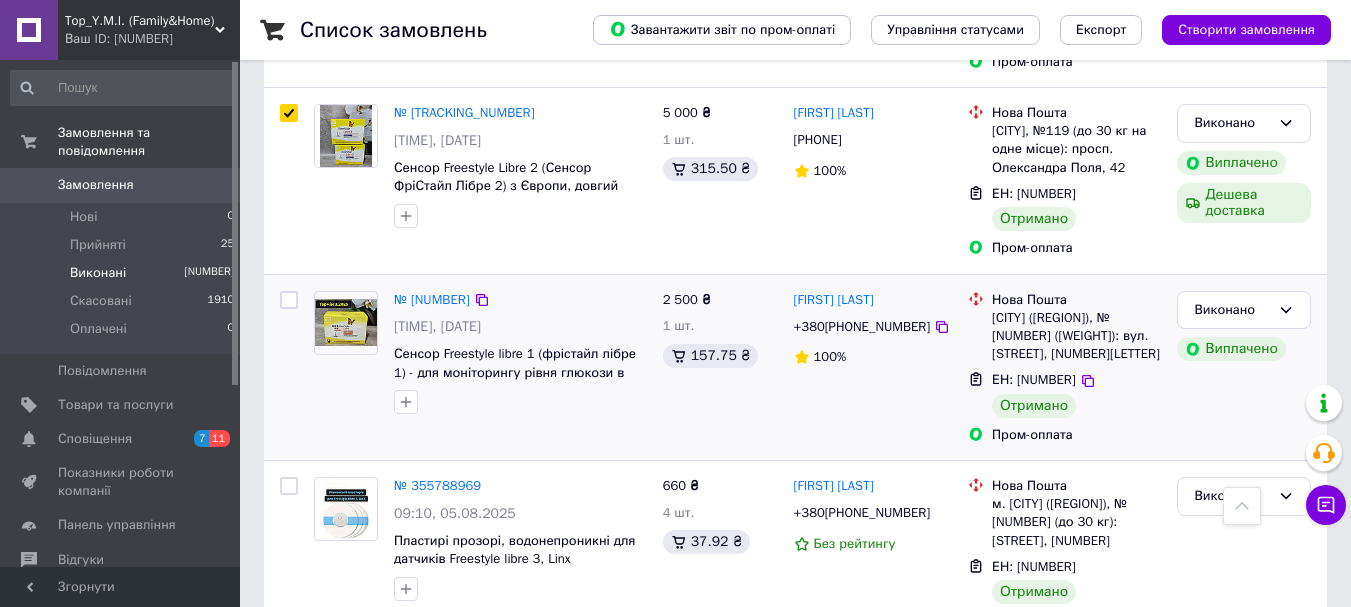 click at bounding box center (289, 300) 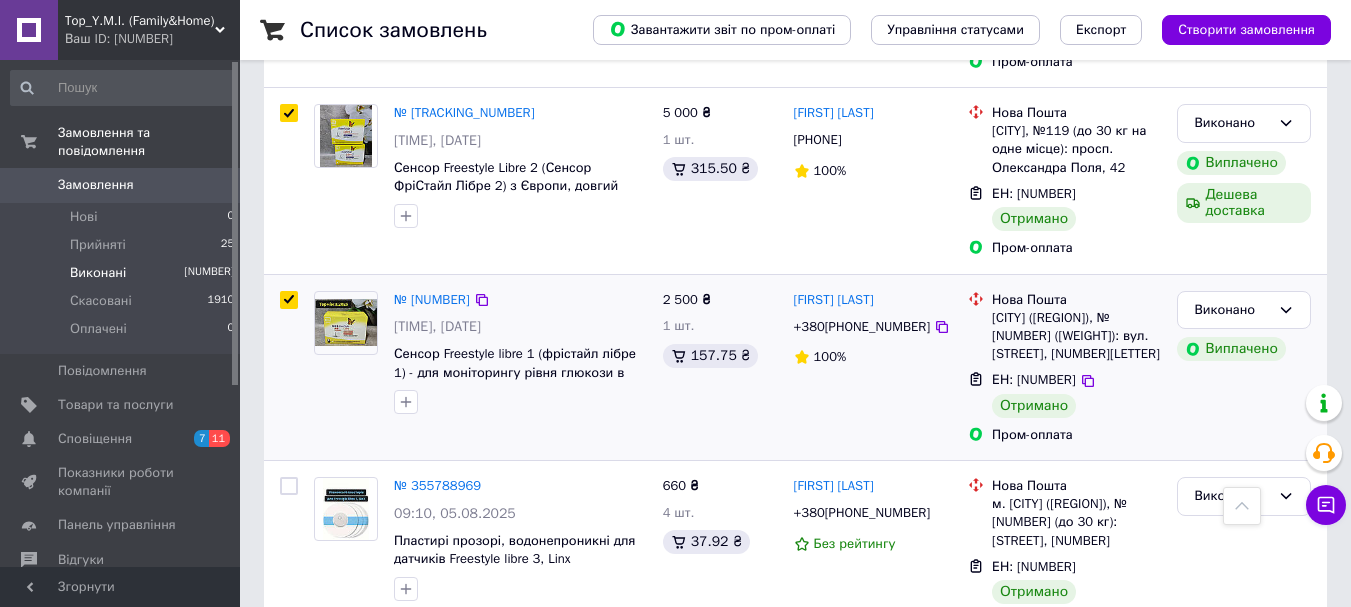 checkbox on "true" 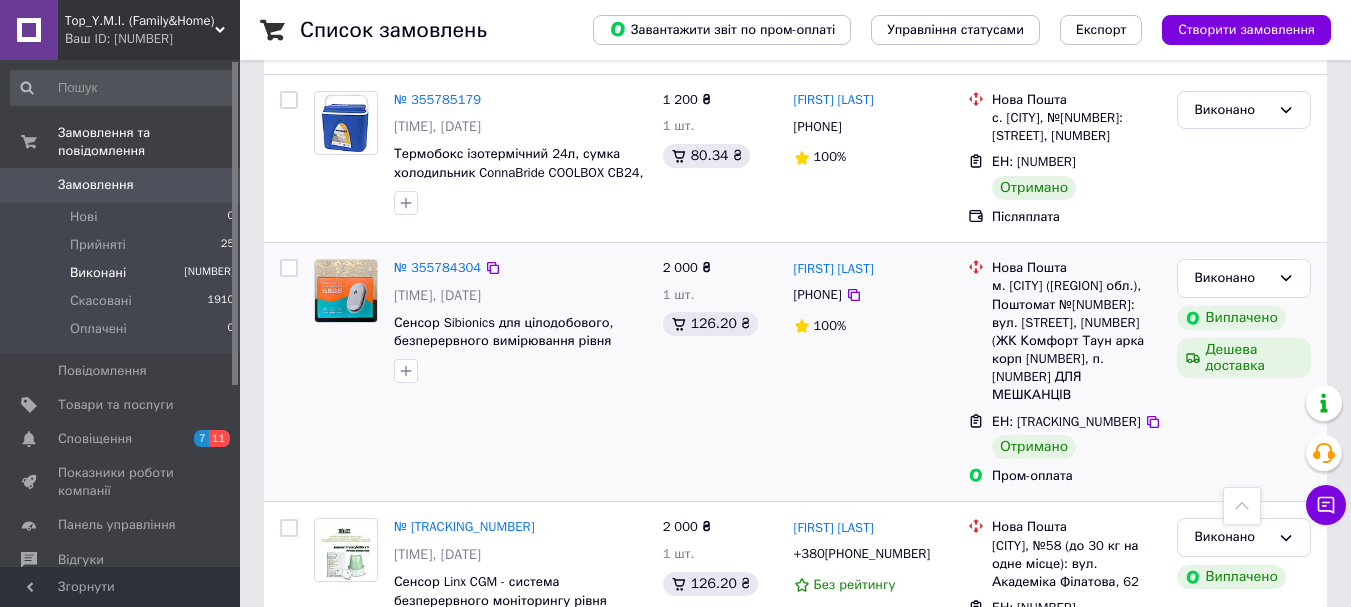 scroll, scrollTop: 2000, scrollLeft: 0, axis: vertical 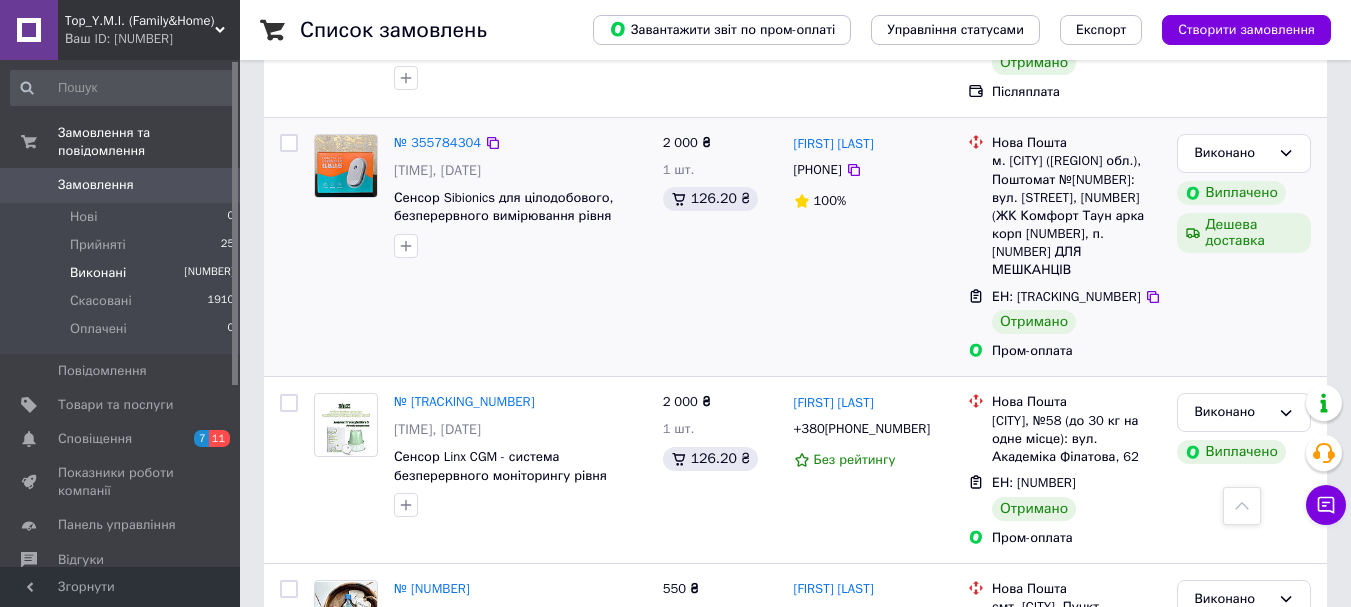 click at bounding box center [289, 143] 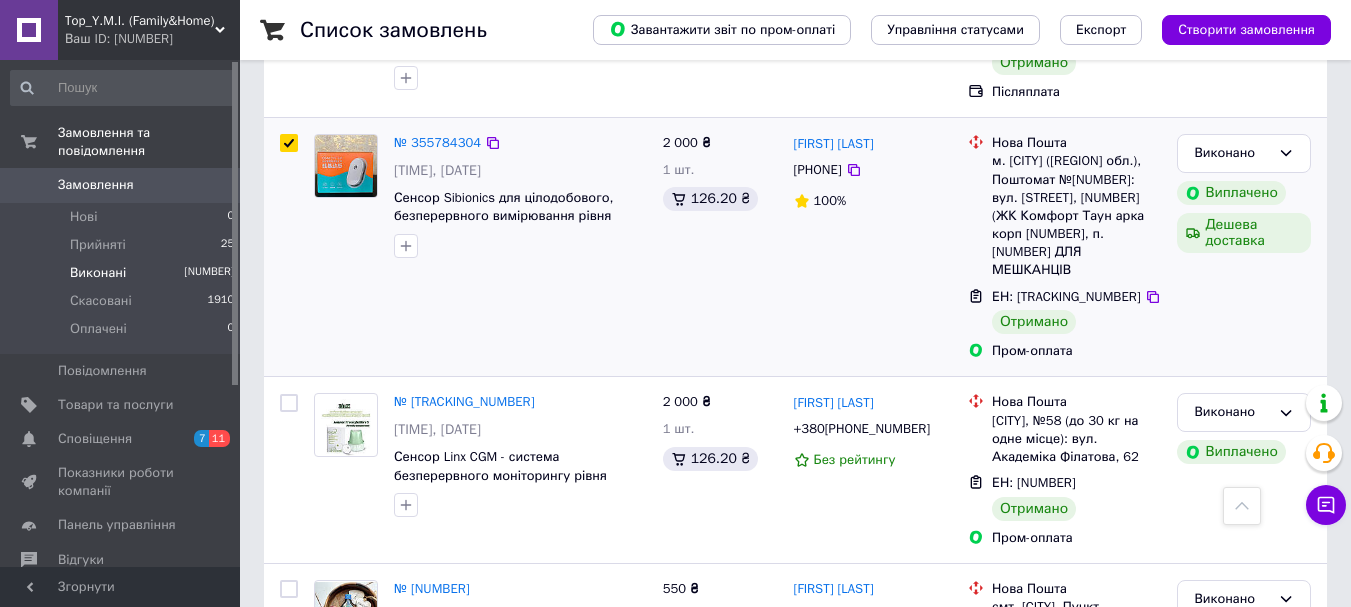checkbox on "true" 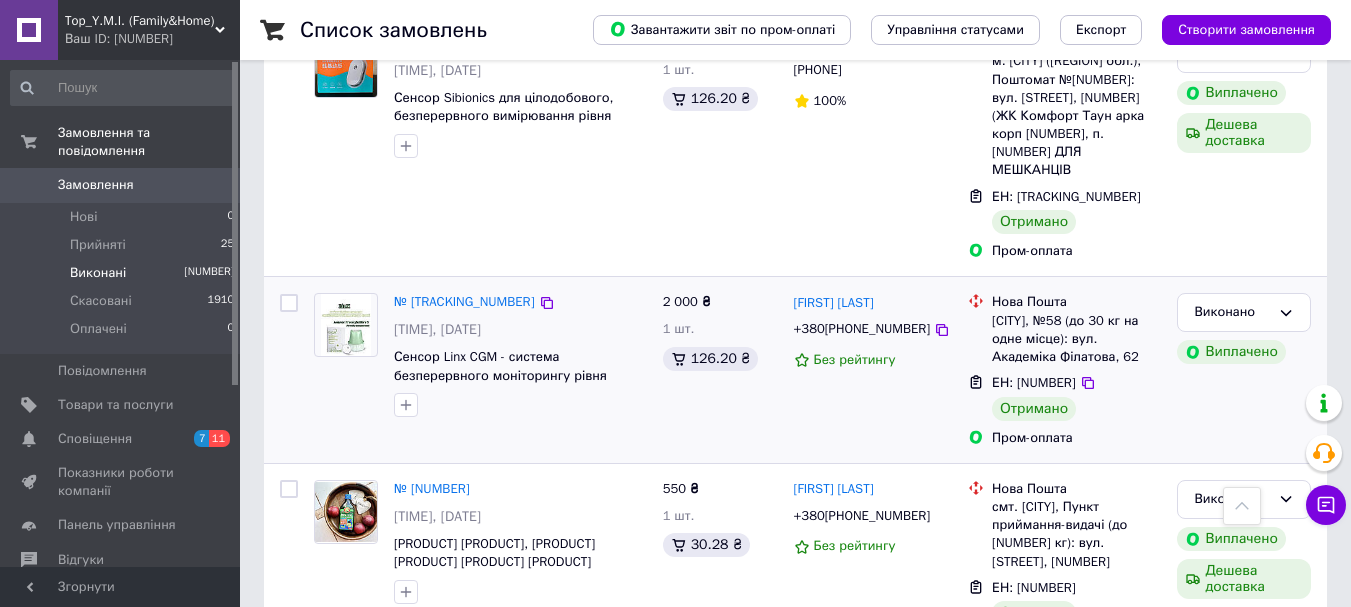 click at bounding box center (289, 303) 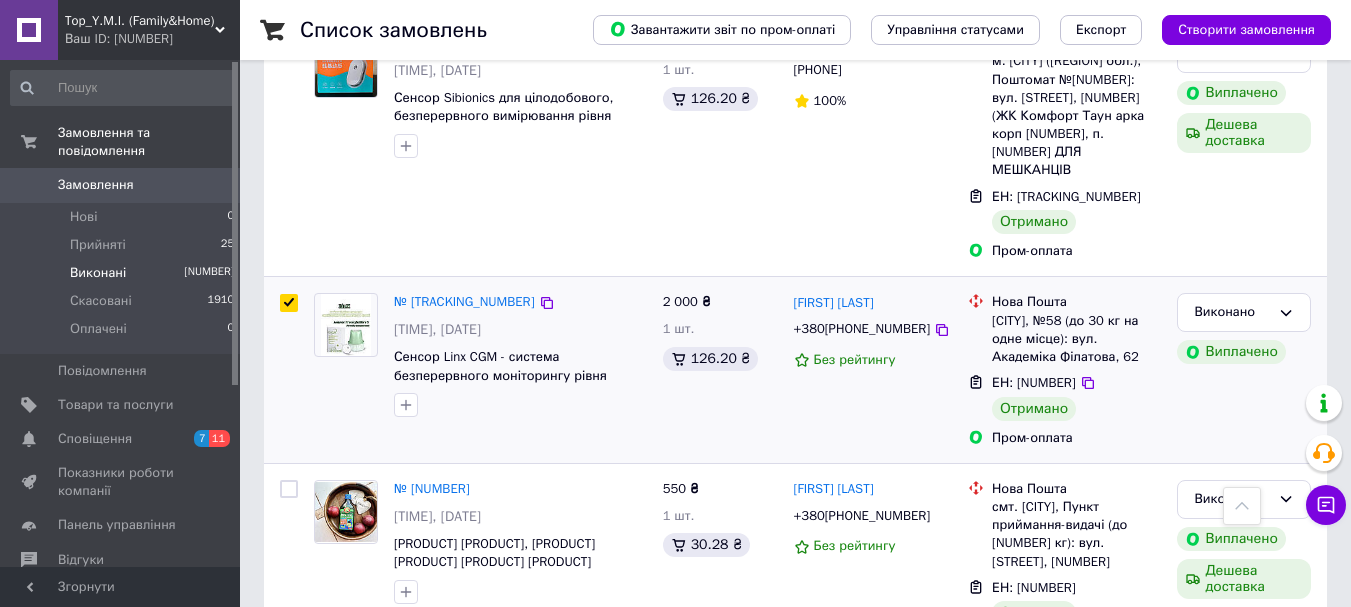 checkbox on "true" 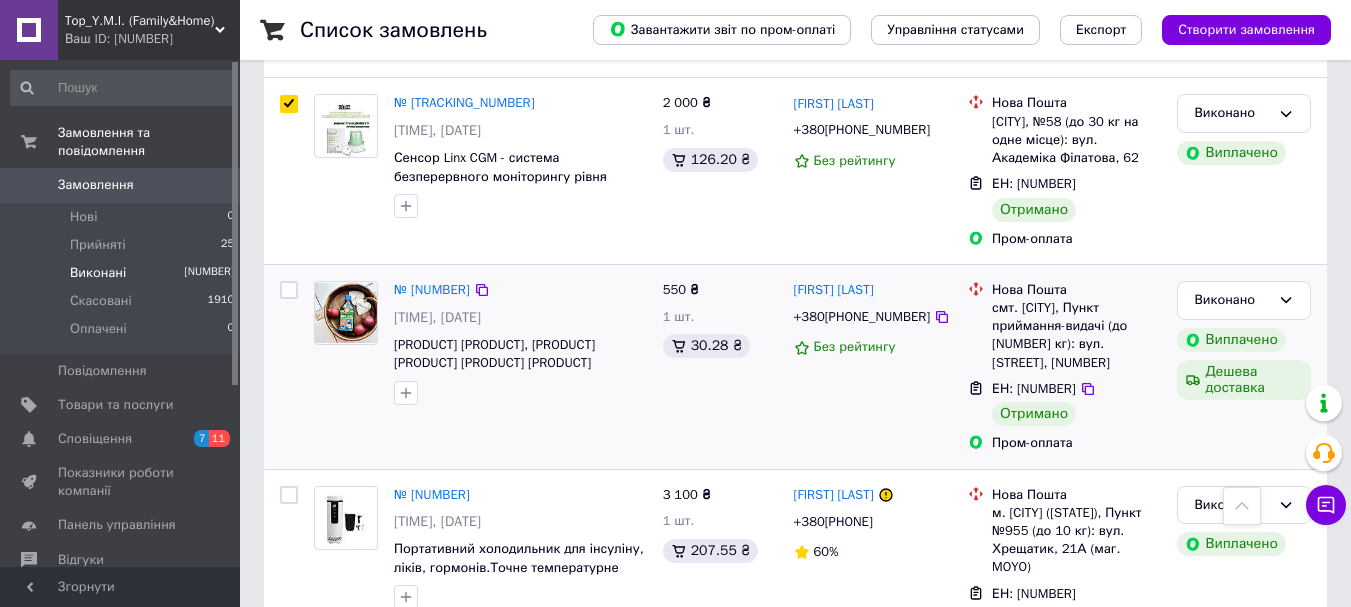 scroll, scrollTop: 2300, scrollLeft: 0, axis: vertical 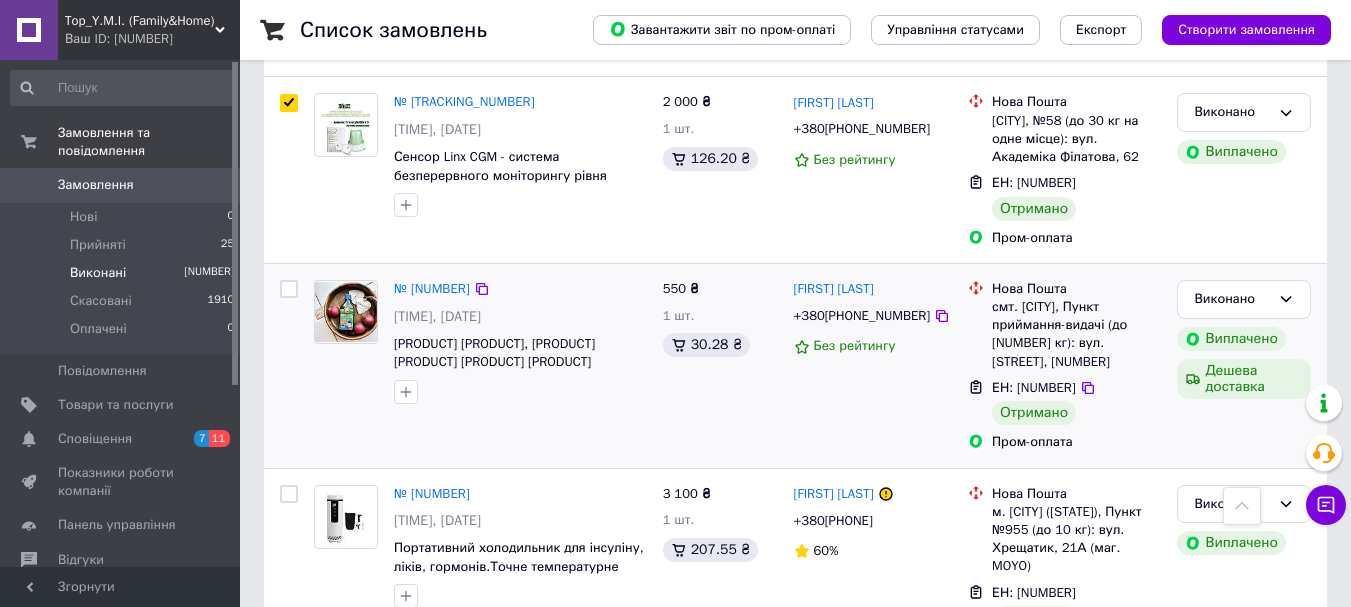 click at bounding box center (289, 289) 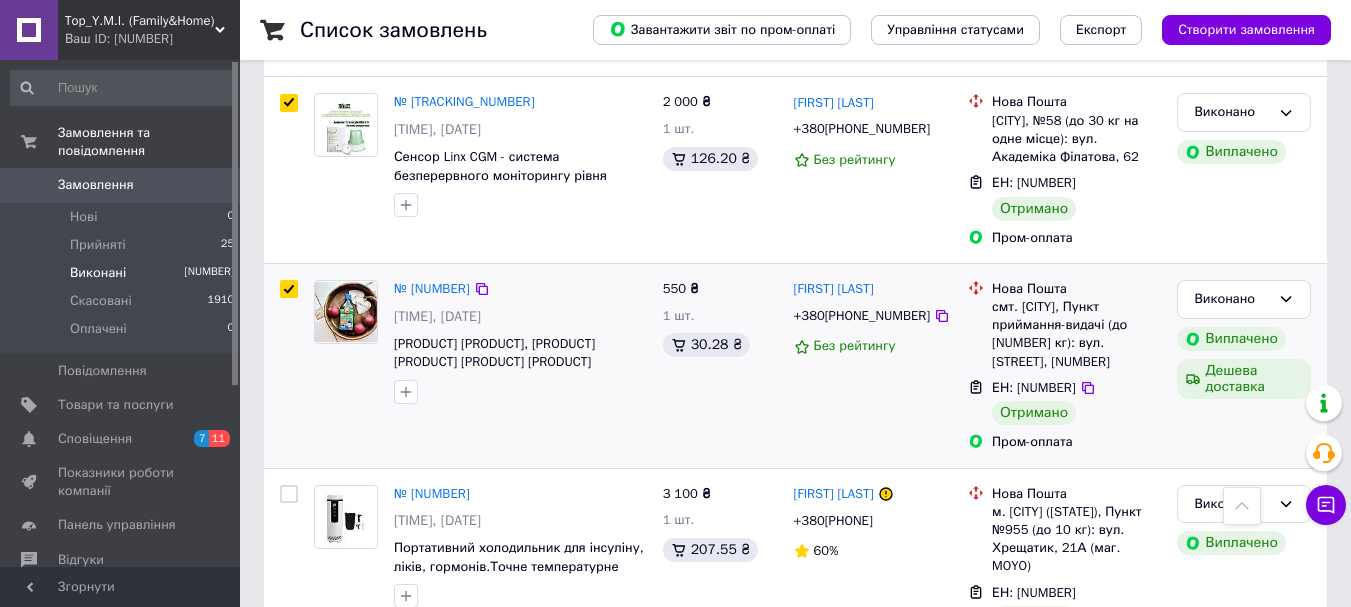 checkbox on "true" 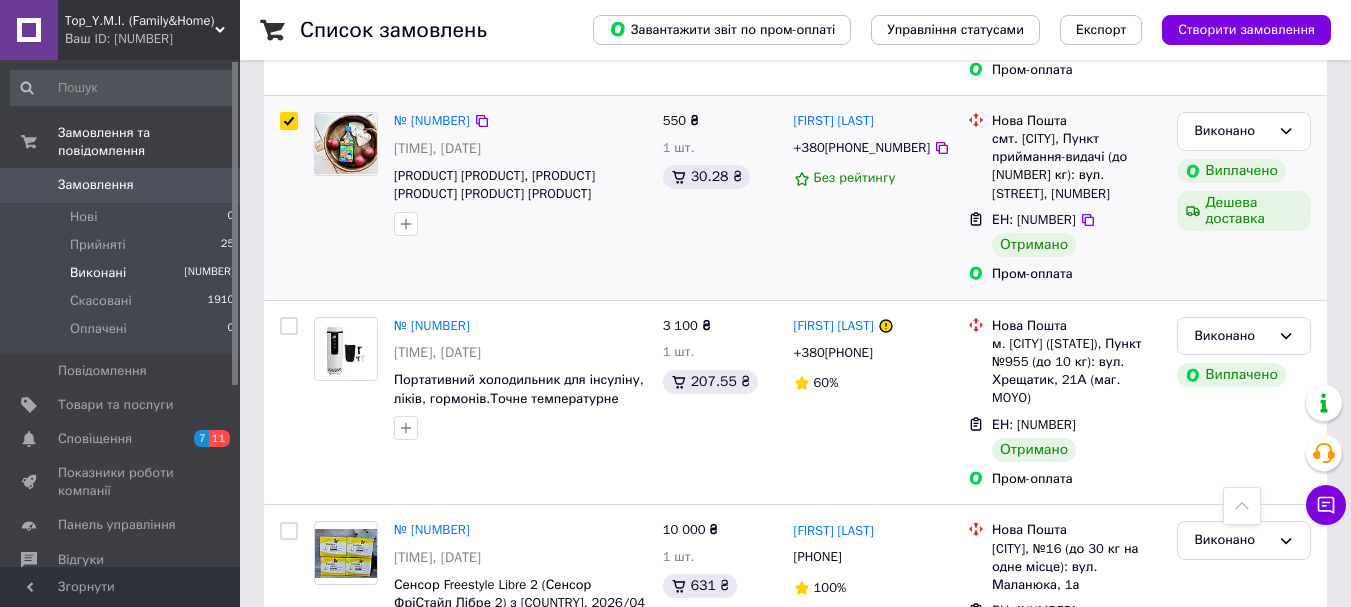 scroll, scrollTop: 2500, scrollLeft: 0, axis: vertical 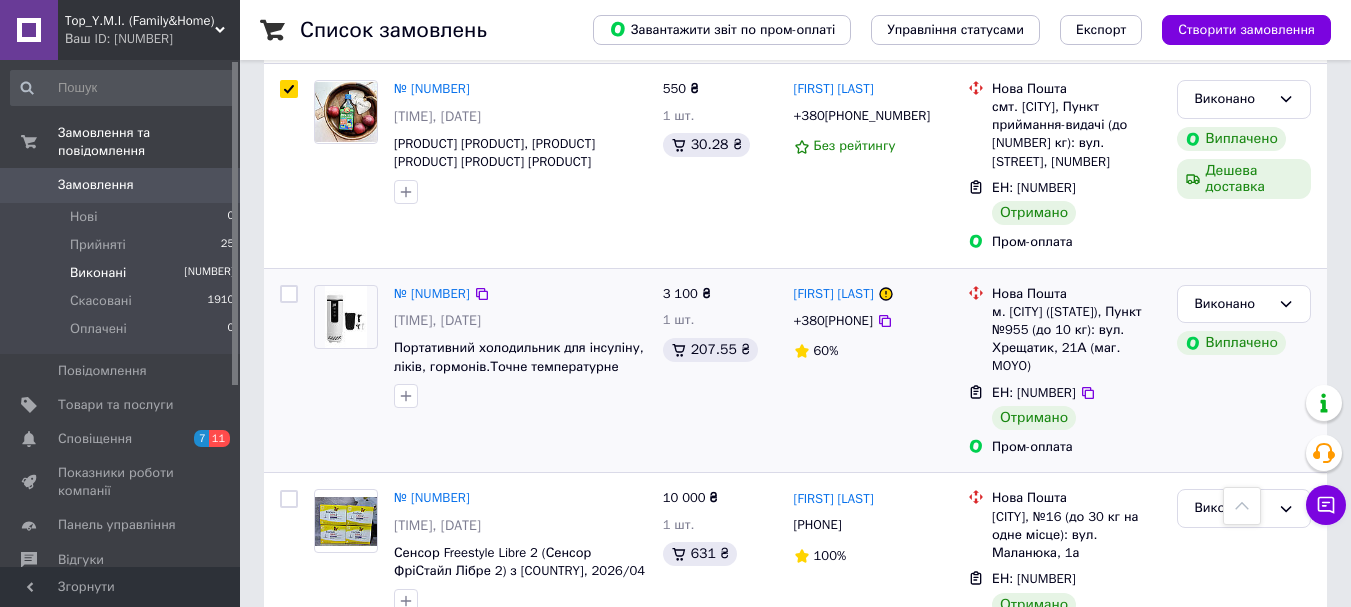 click at bounding box center [289, 294] 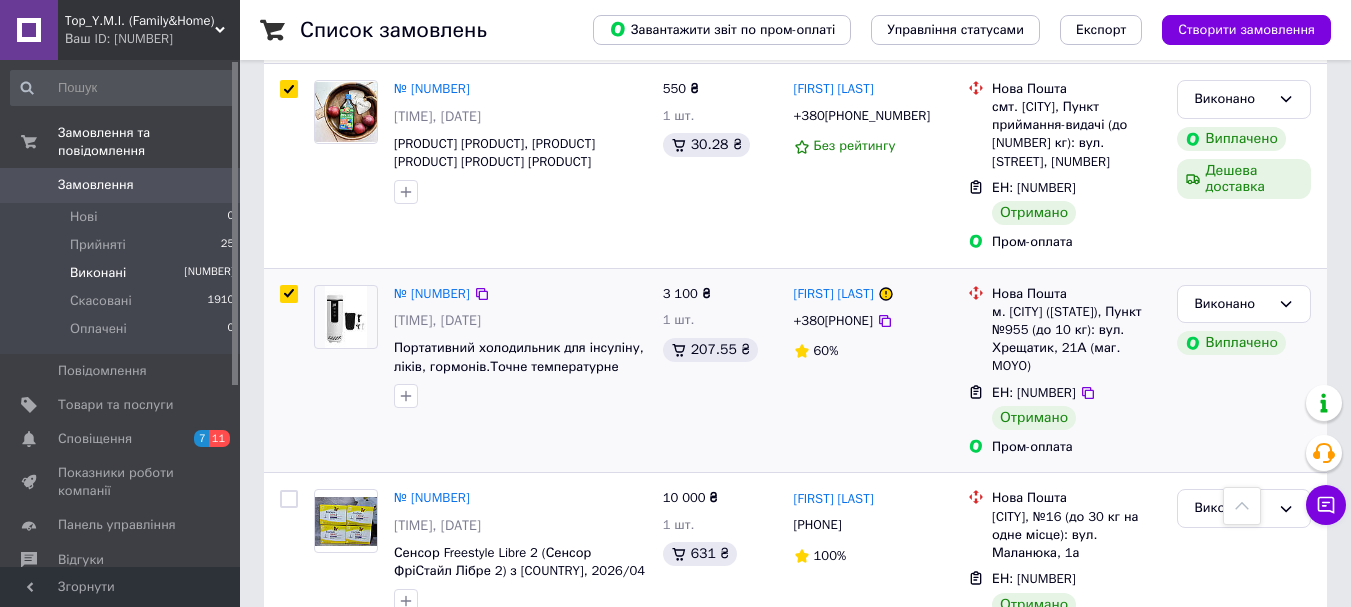 checkbox on "true" 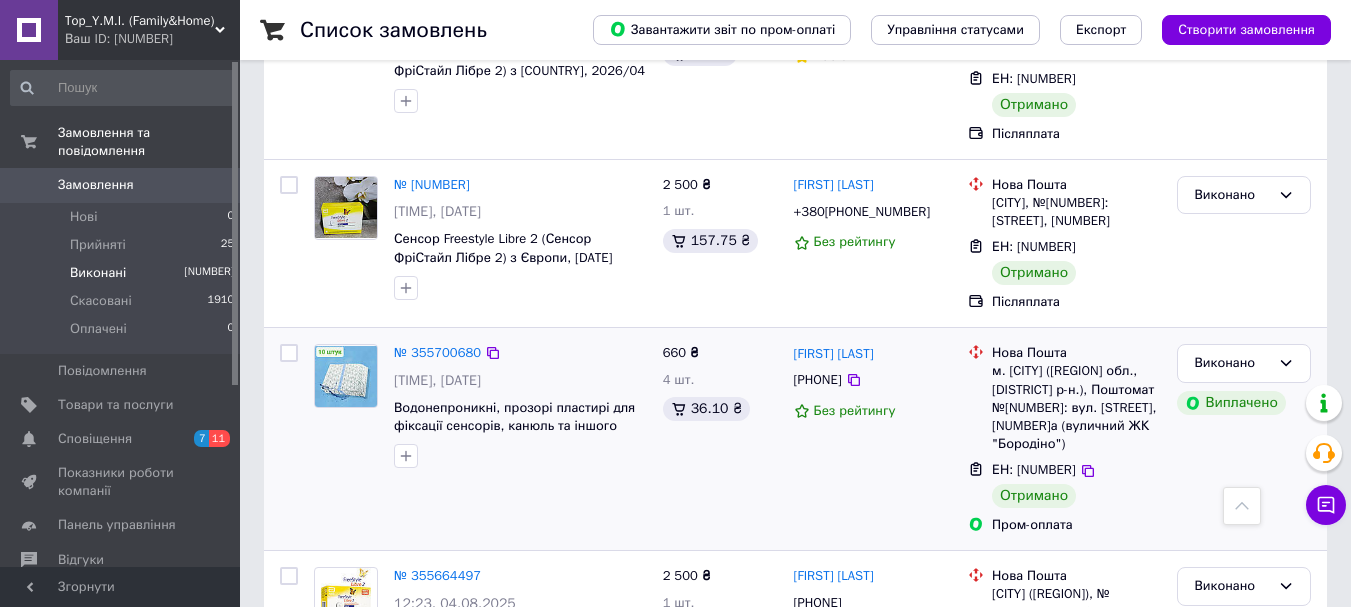 scroll, scrollTop: 3100, scrollLeft: 0, axis: vertical 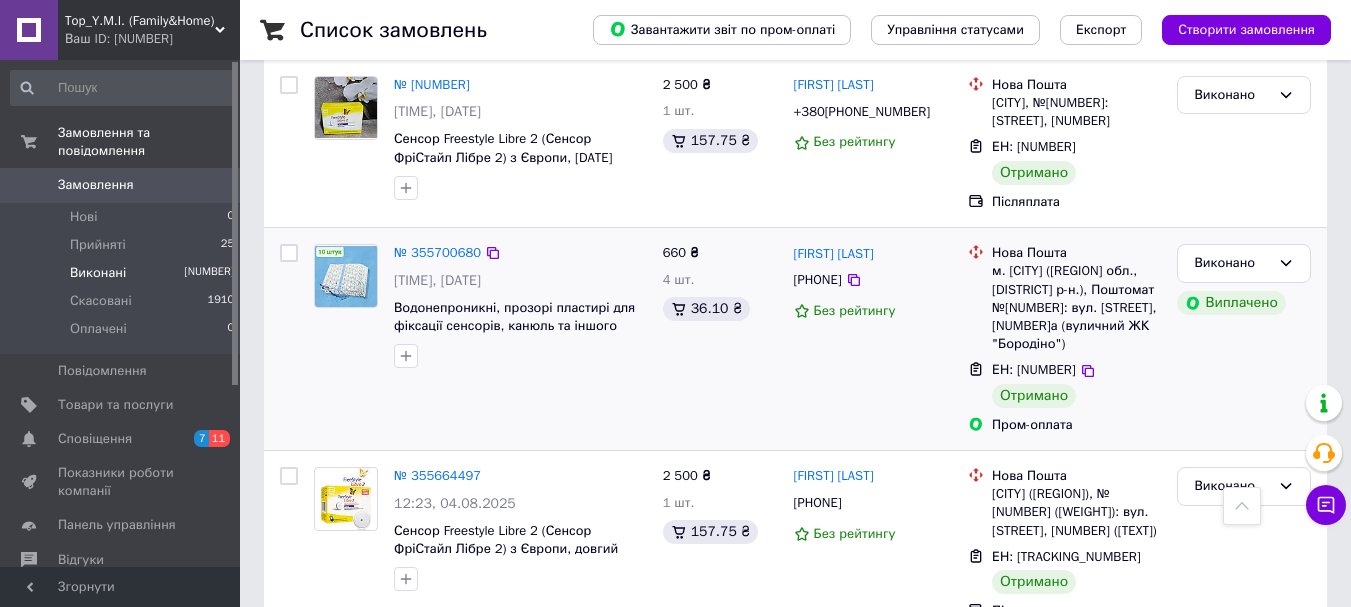 click at bounding box center (289, 253) 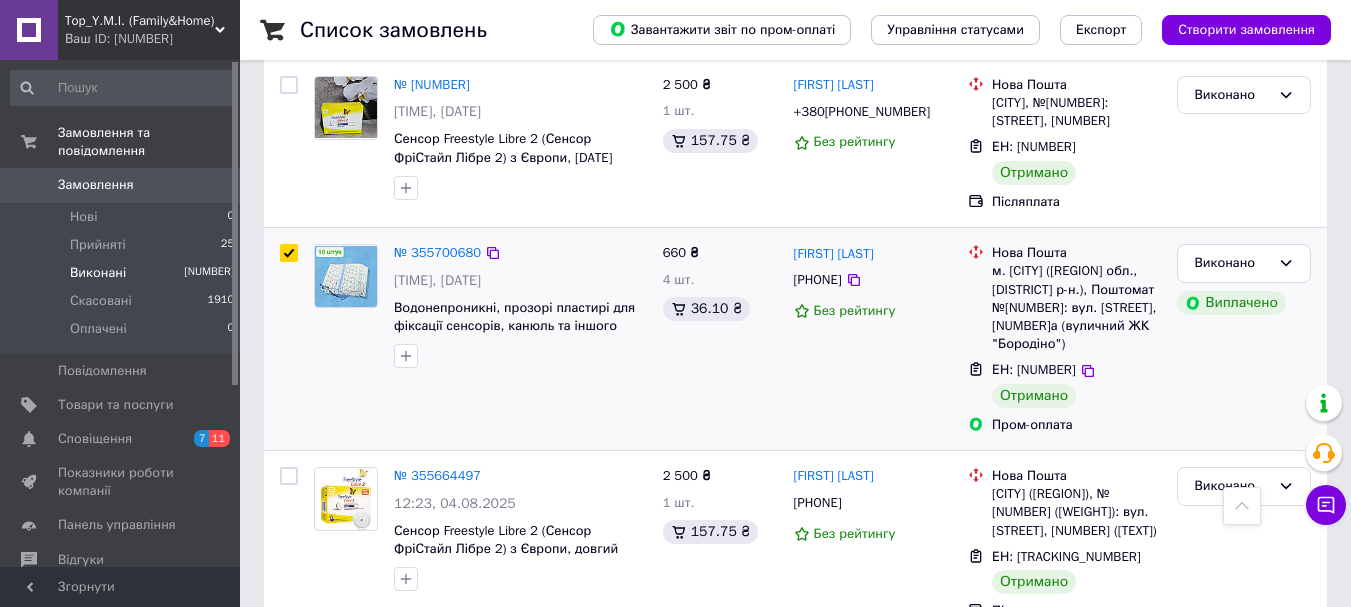 checkbox on "true" 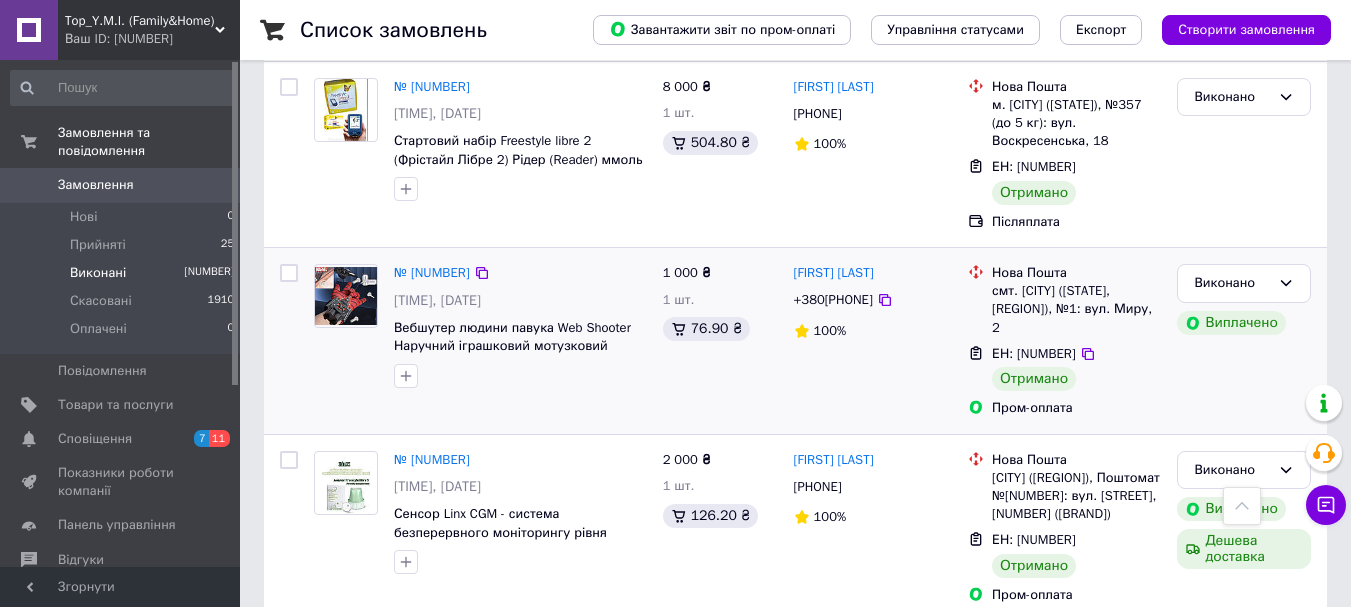 scroll, scrollTop: 3700, scrollLeft: 0, axis: vertical 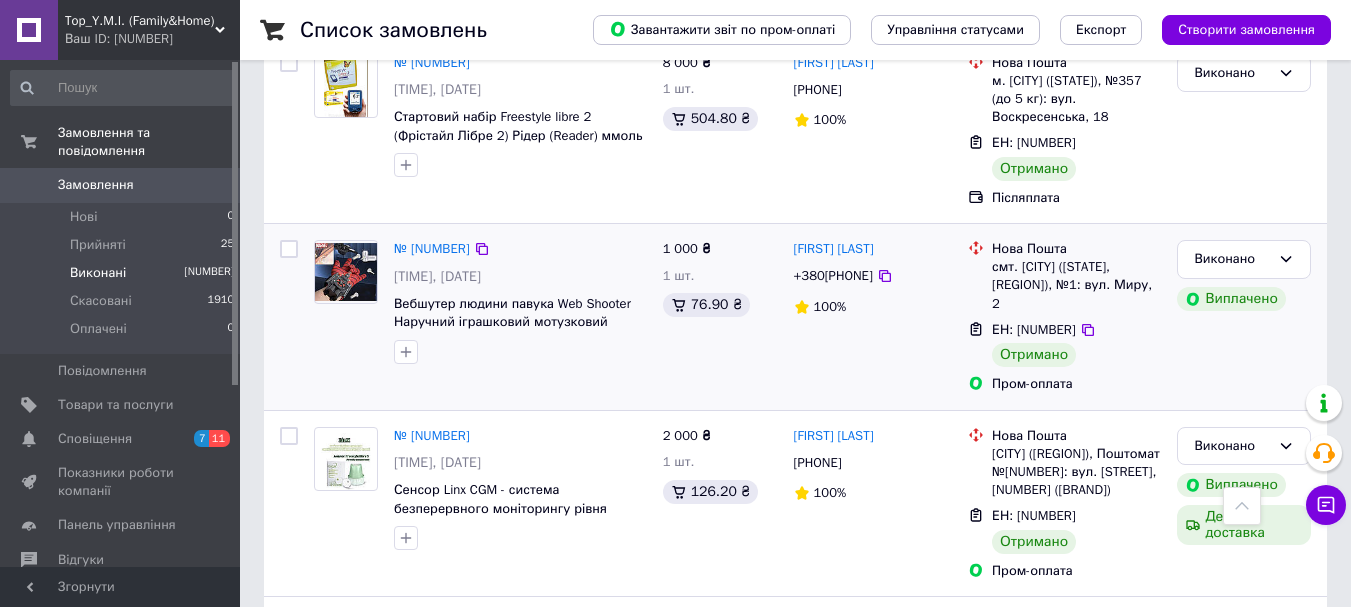 click at bounding box center [289, 249] 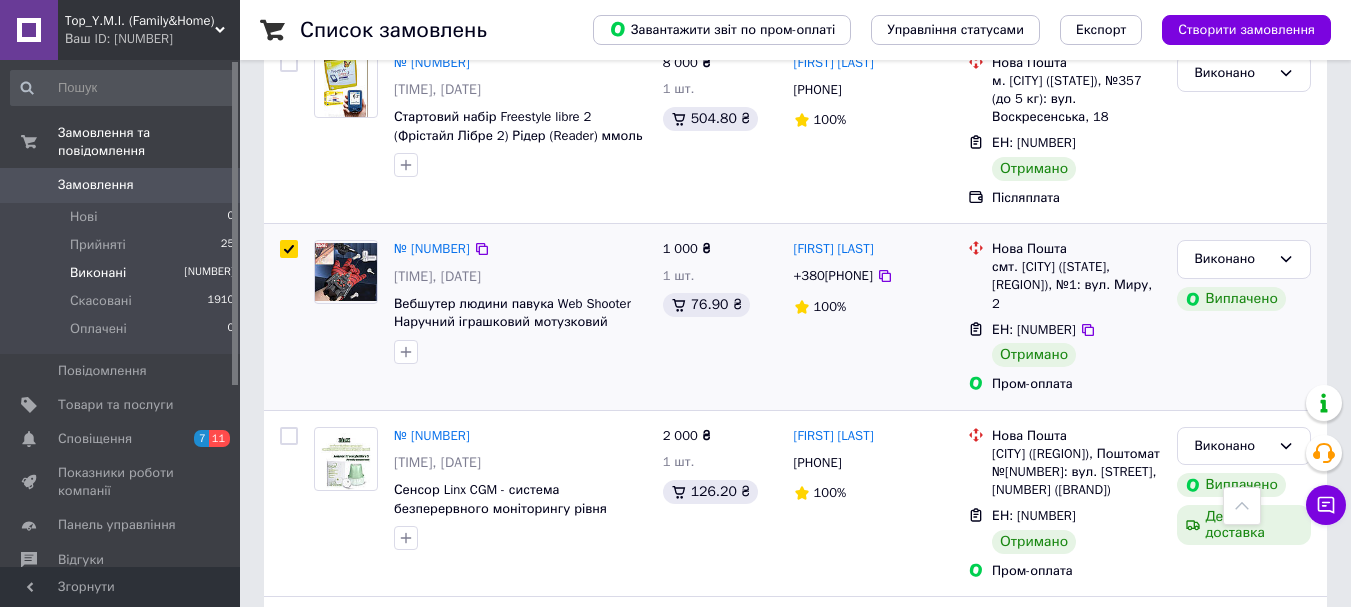 checkbox on "true" 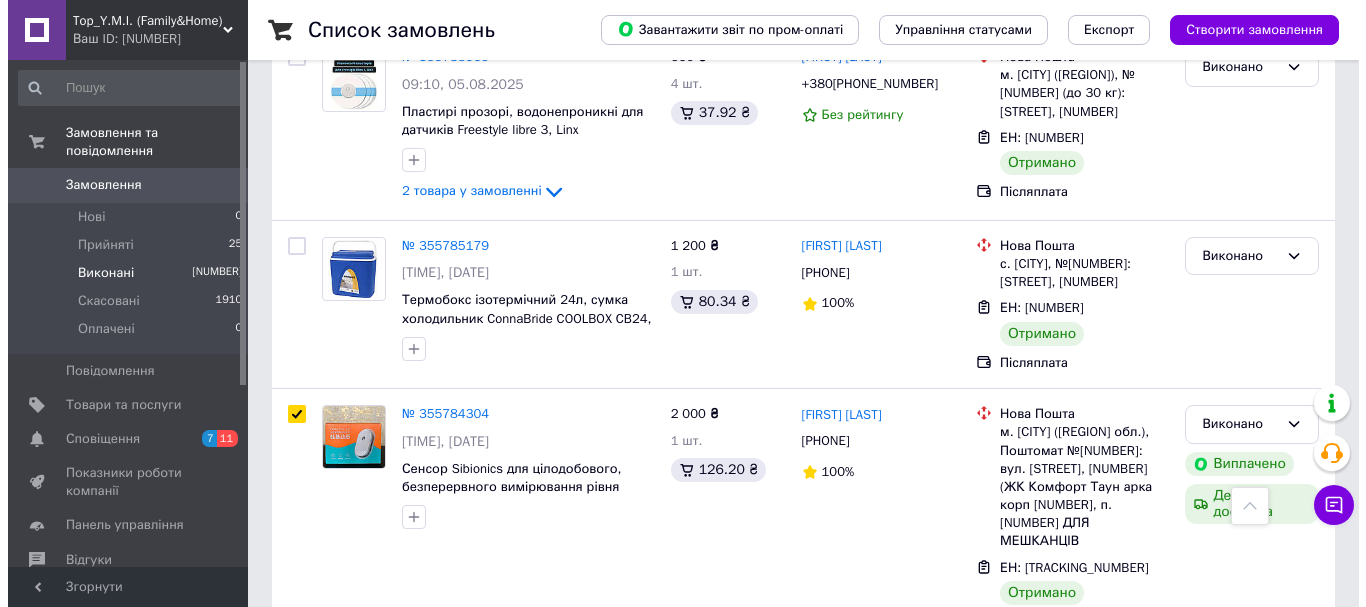 scroll, scrollTop: 0, scrollLeft: 0, axis: both 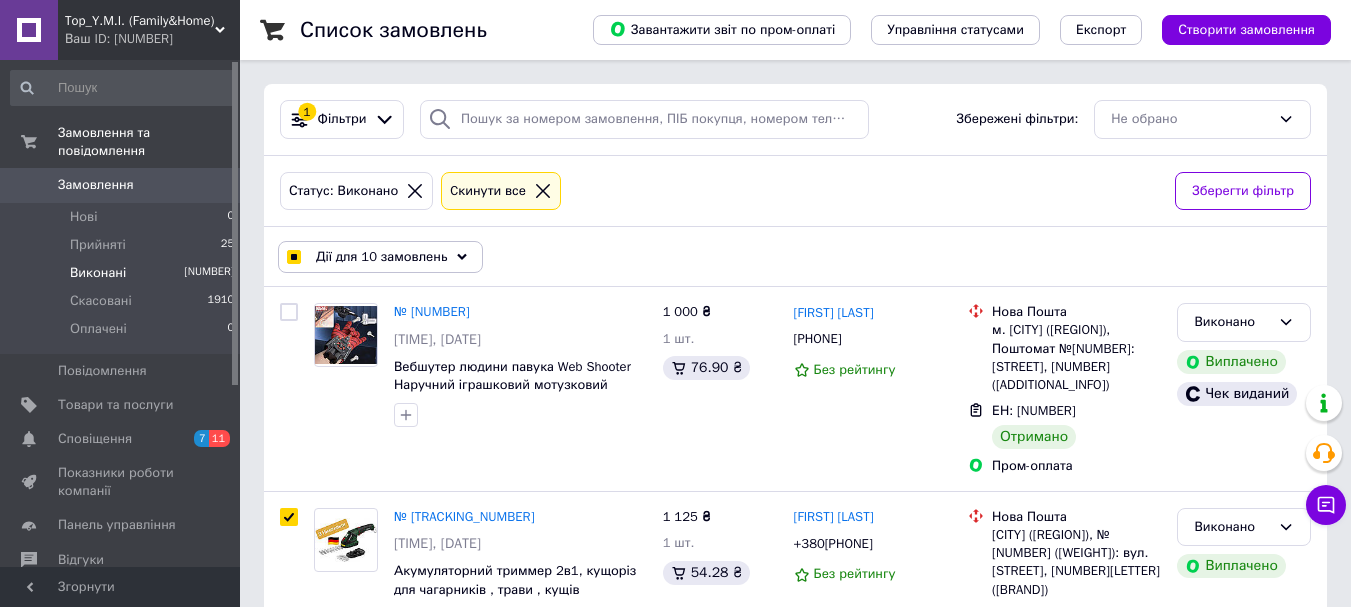 click 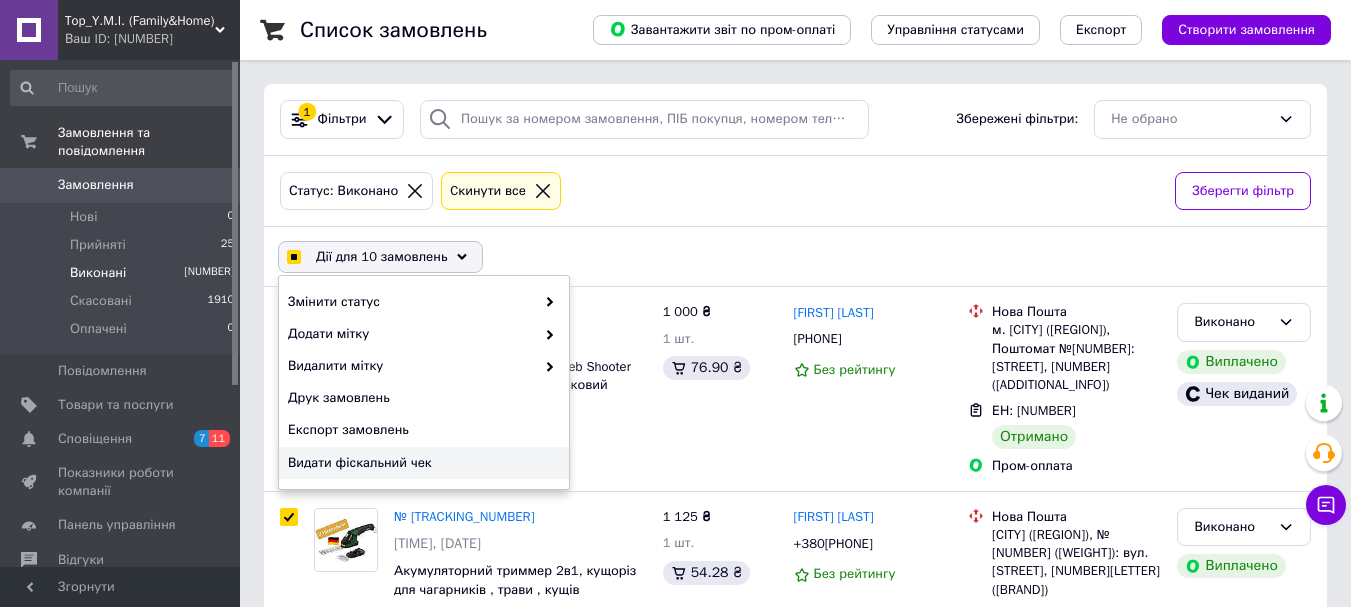 click on "Видати фіскальний чек" at bounding box center (421, 463) 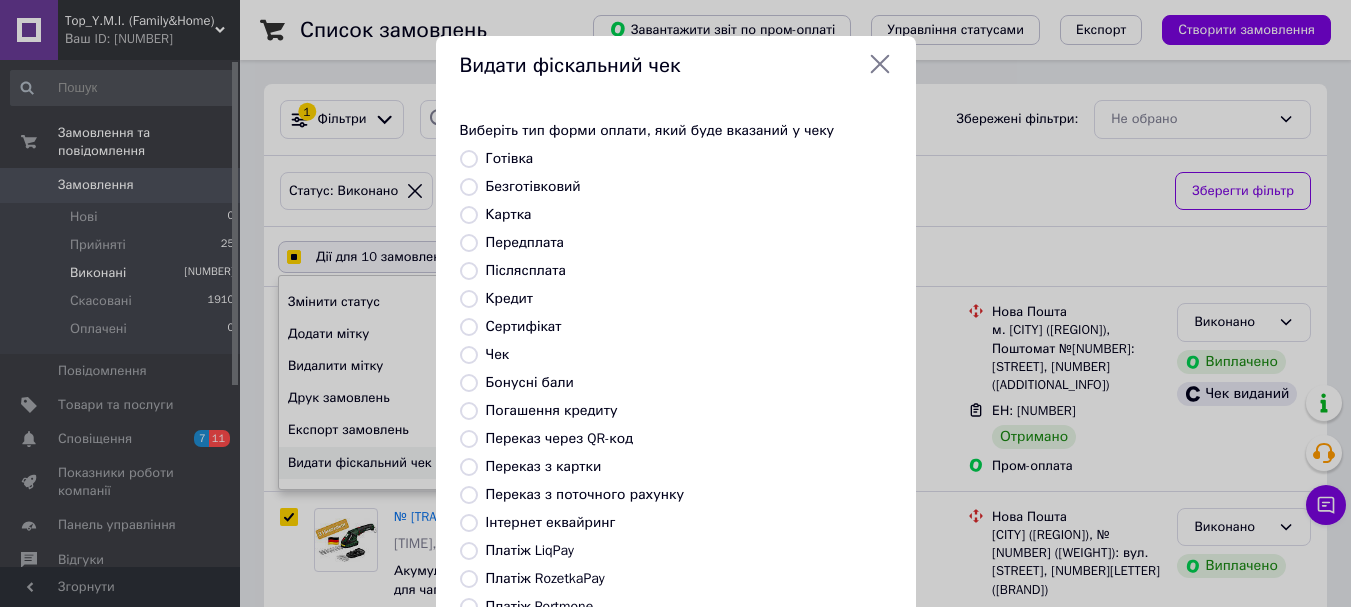 checkbox on "true" 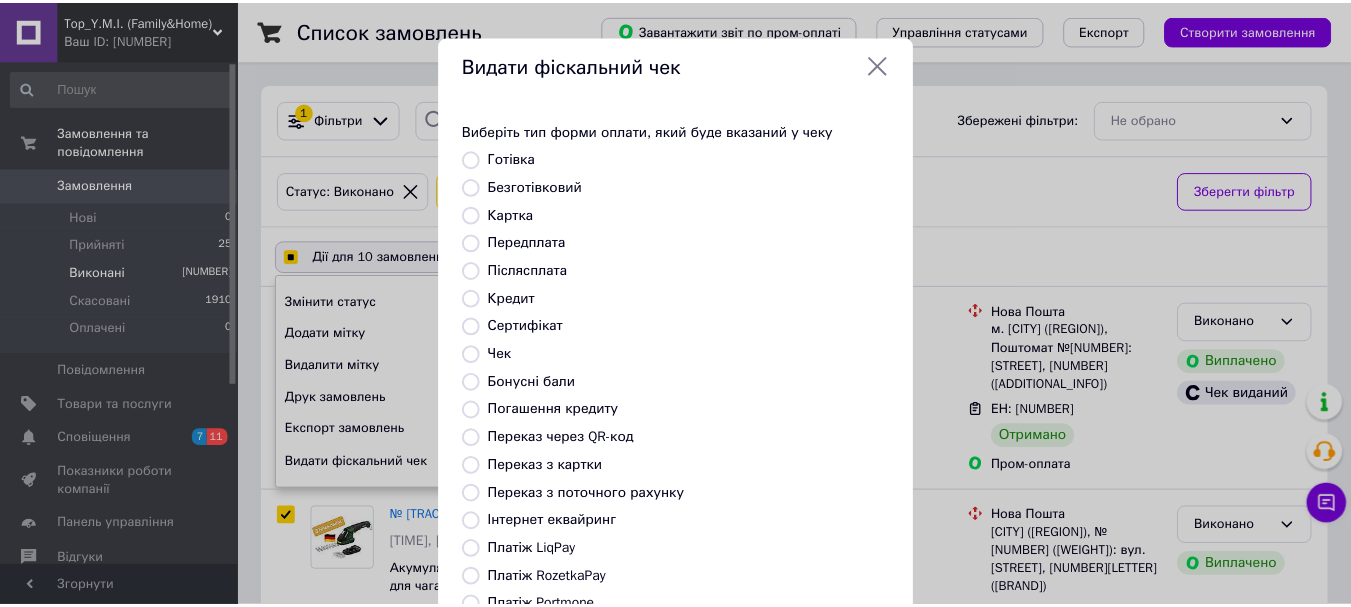 scroll, scrollTop: 164, scrollLeft: 0, axis: vertical 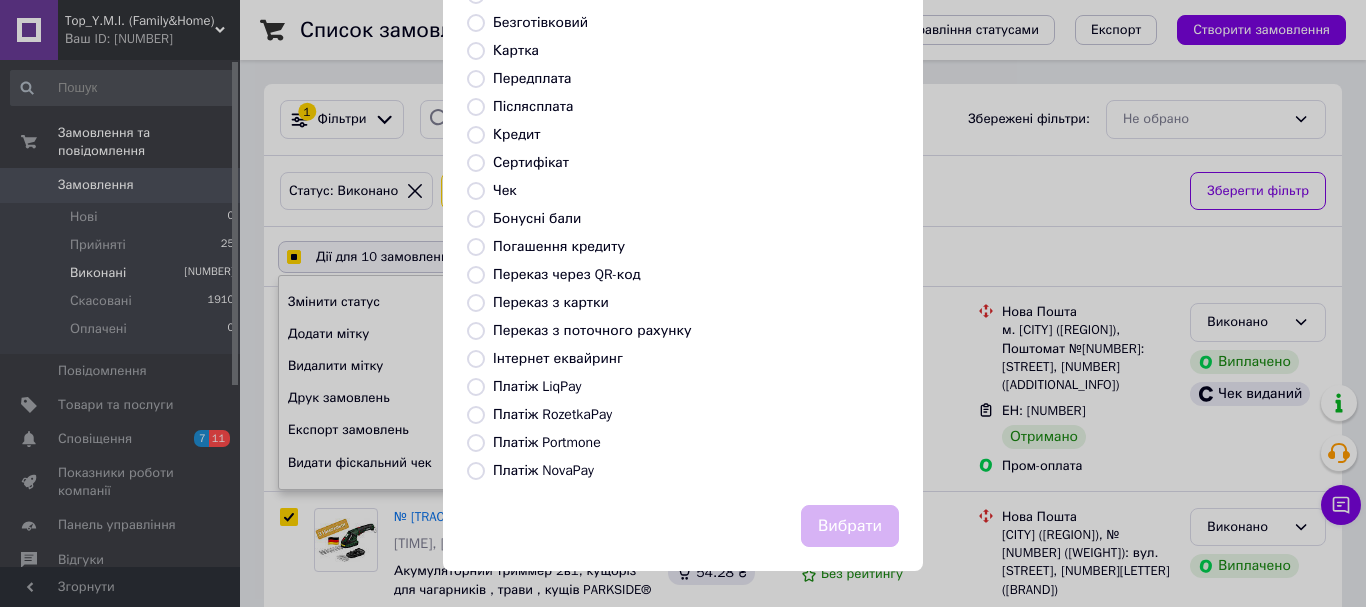 click on "Платіж RozetkaPay" at bounding box center (476, 415) 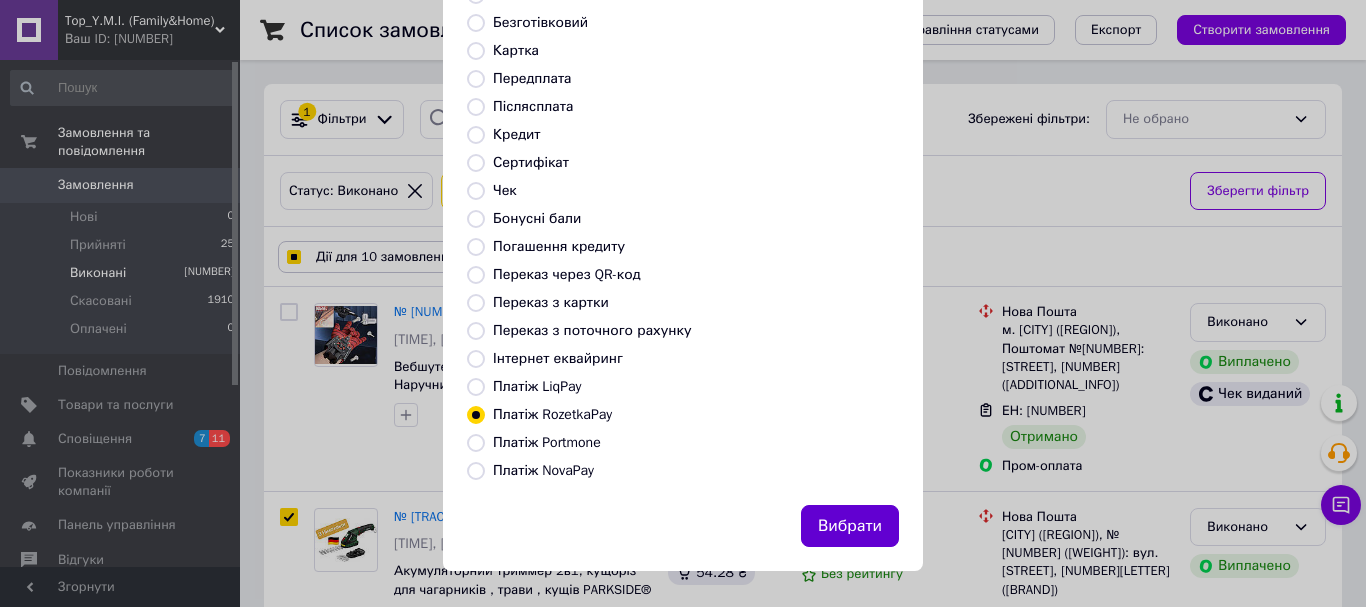 click on "Вибрати" at bounding box center (850, 526) 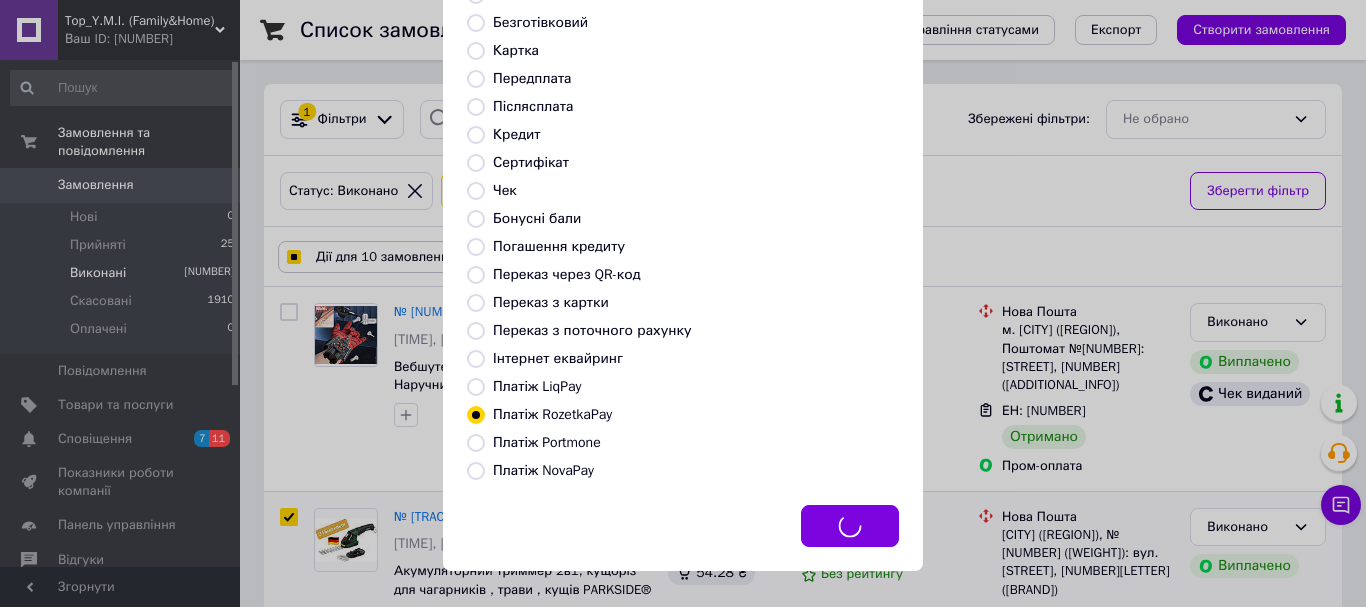 checkbox on "true" 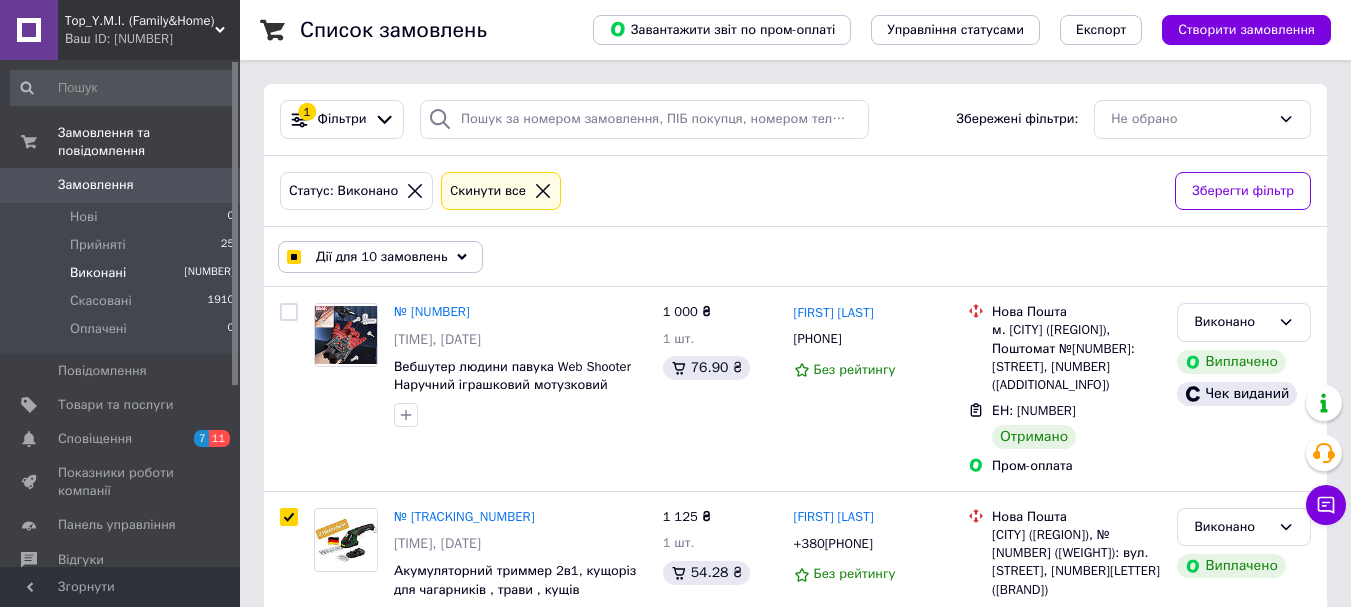 click on "Виконані" at bounding box center [98, 273] 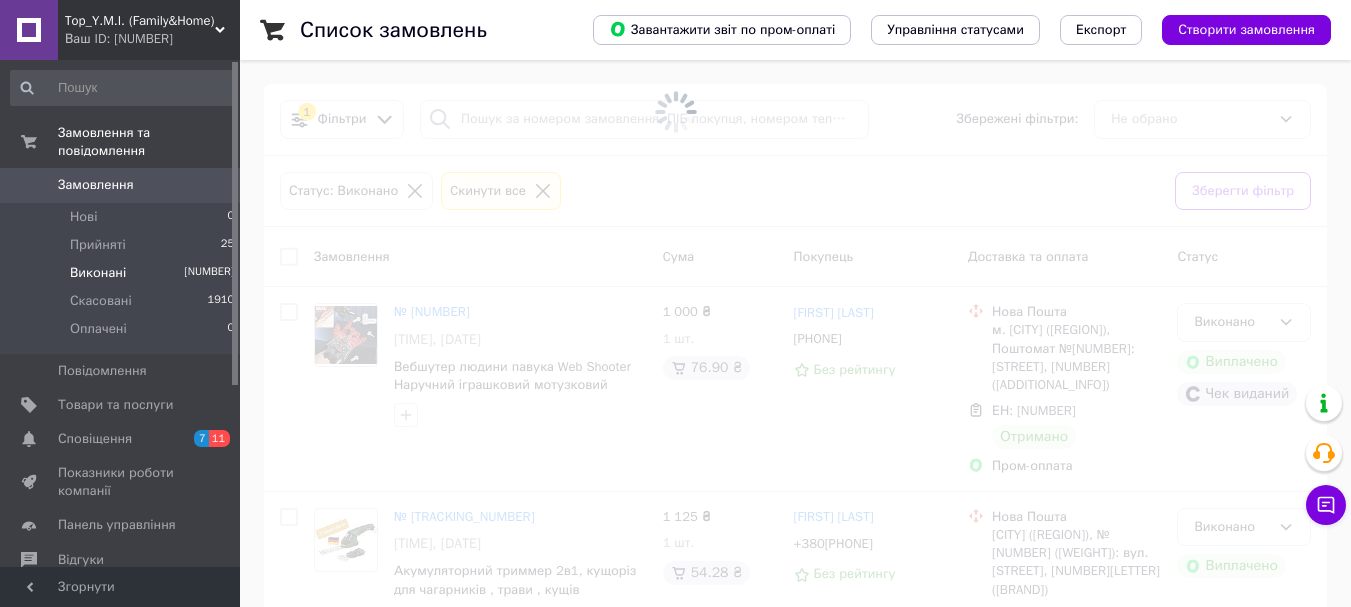 checkbox on "false" 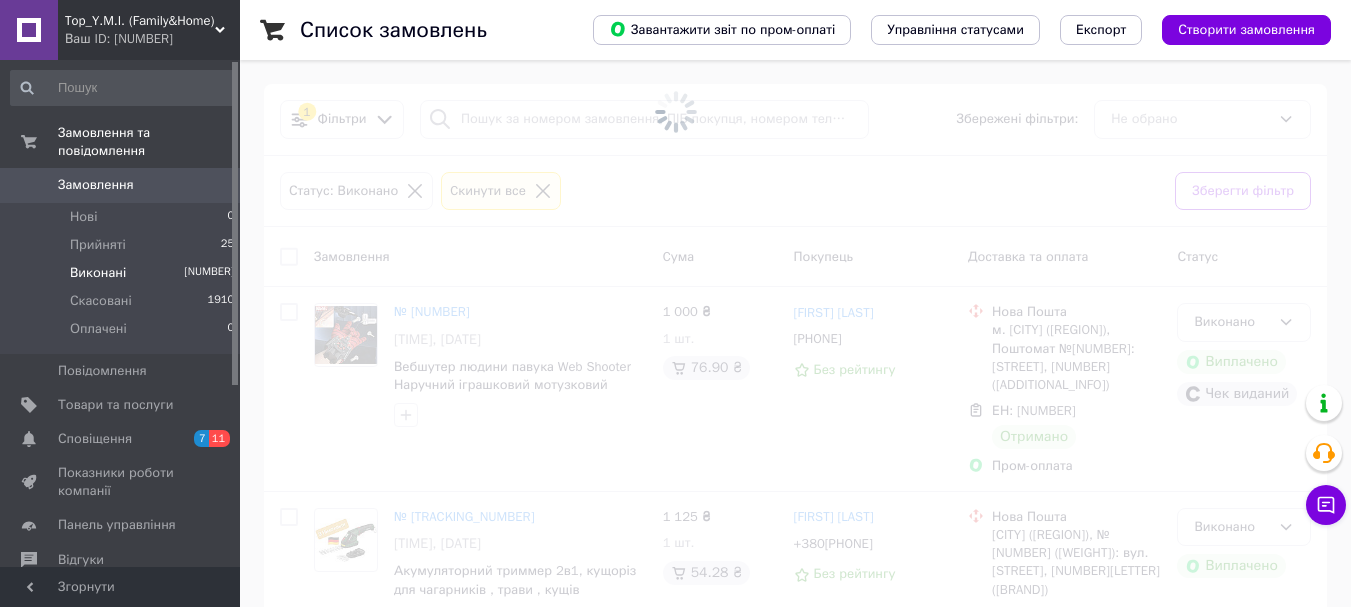 checkbox on "false" 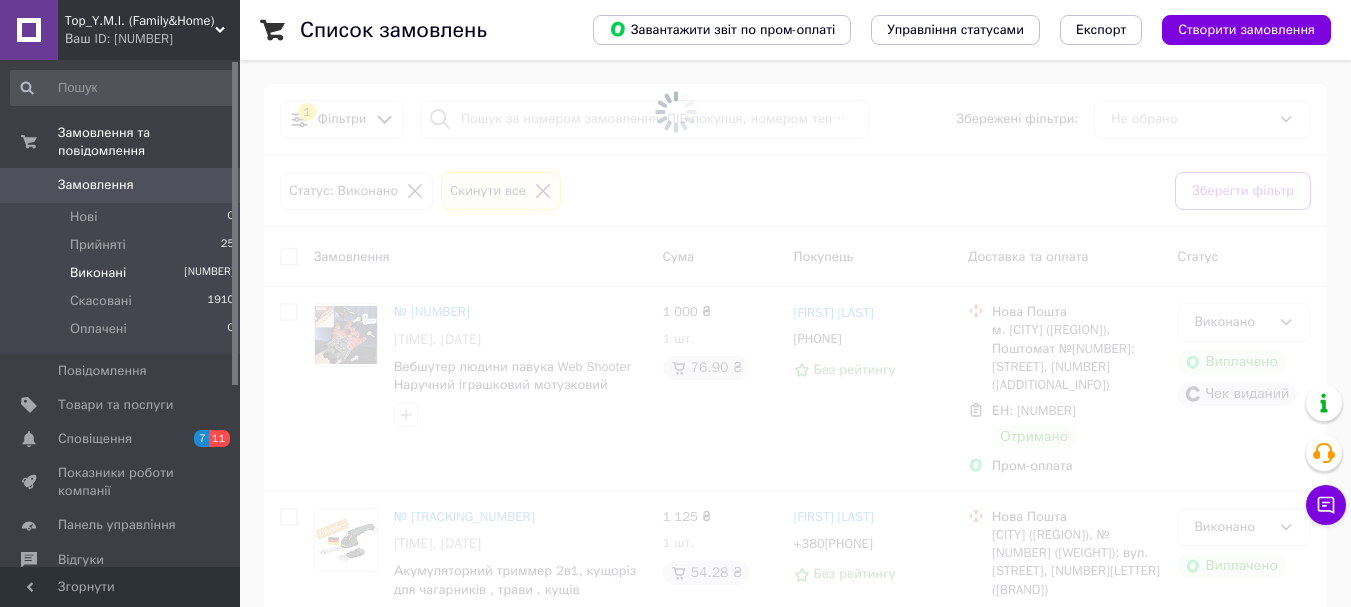 checkbox on "false" 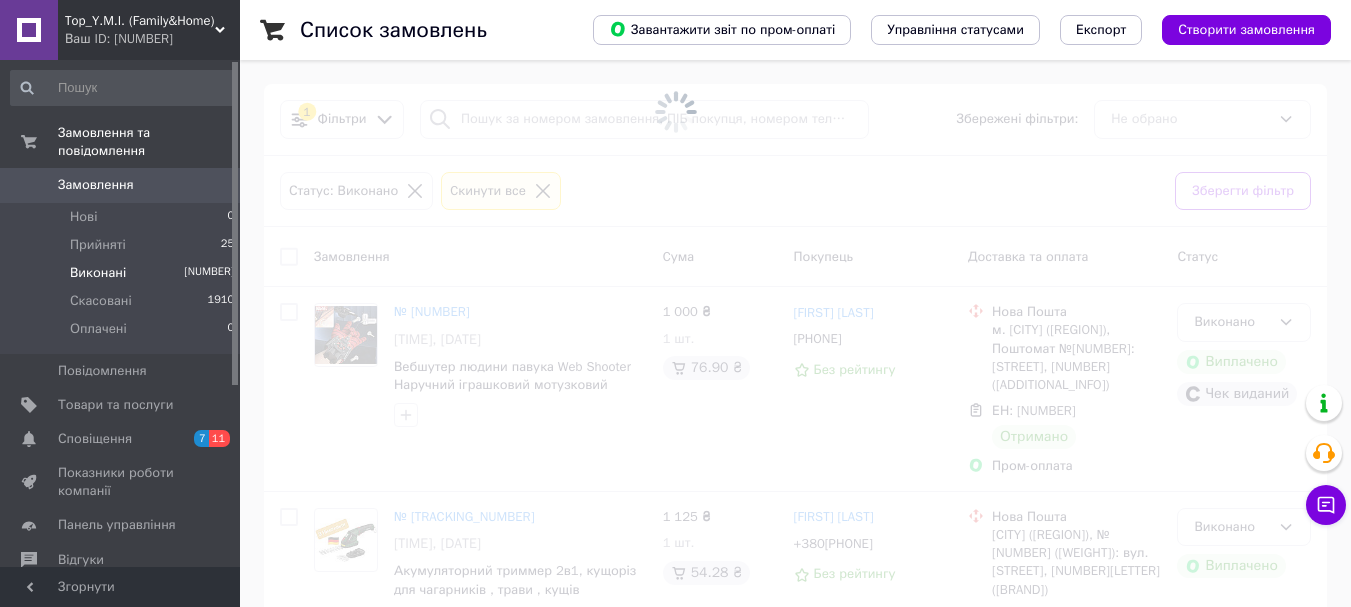 checkbox on "false" 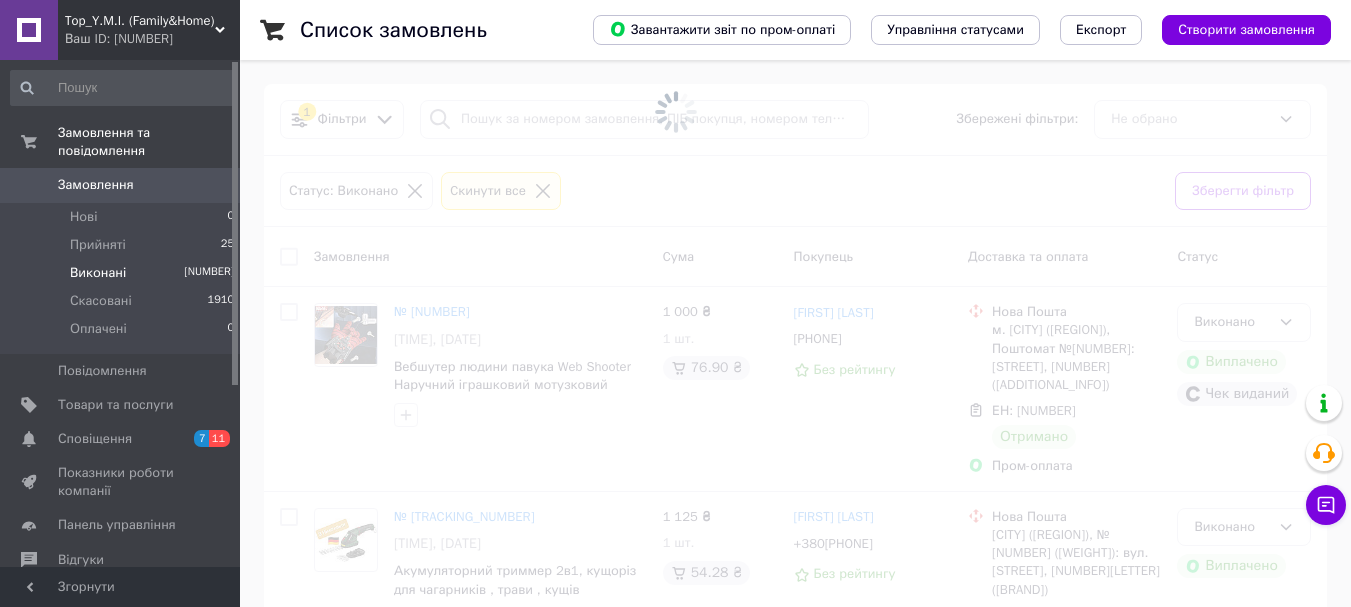 checkbox on "false" 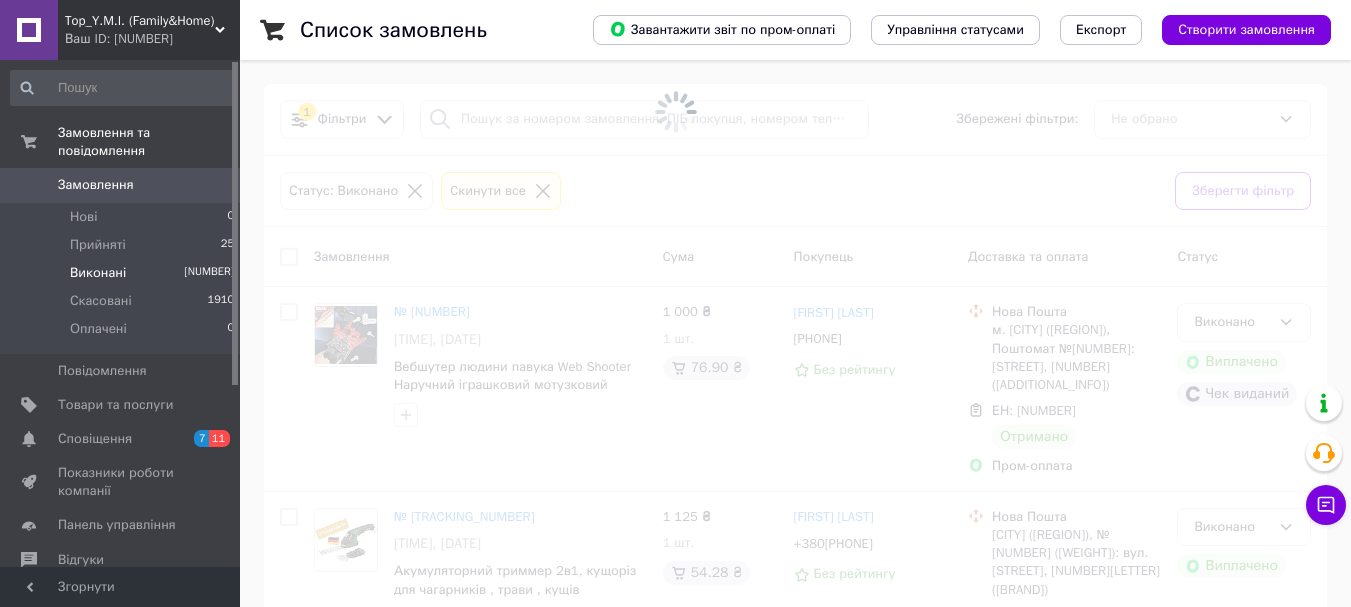 checkbox on "false" 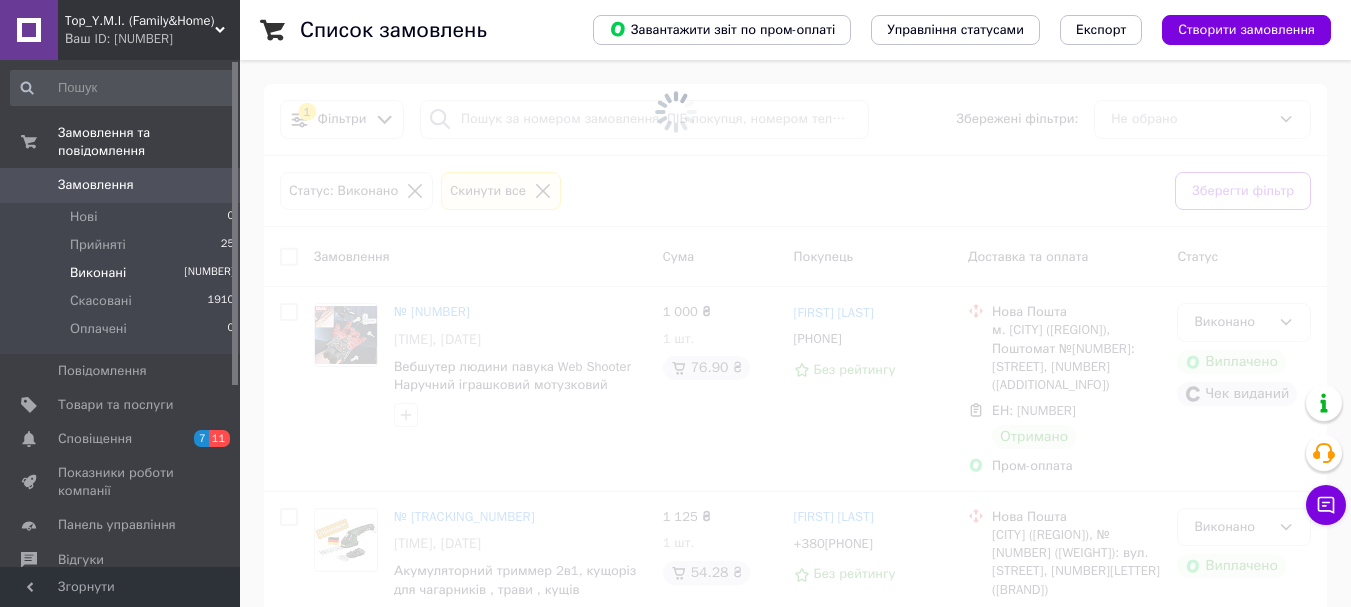 checkbox on "false" 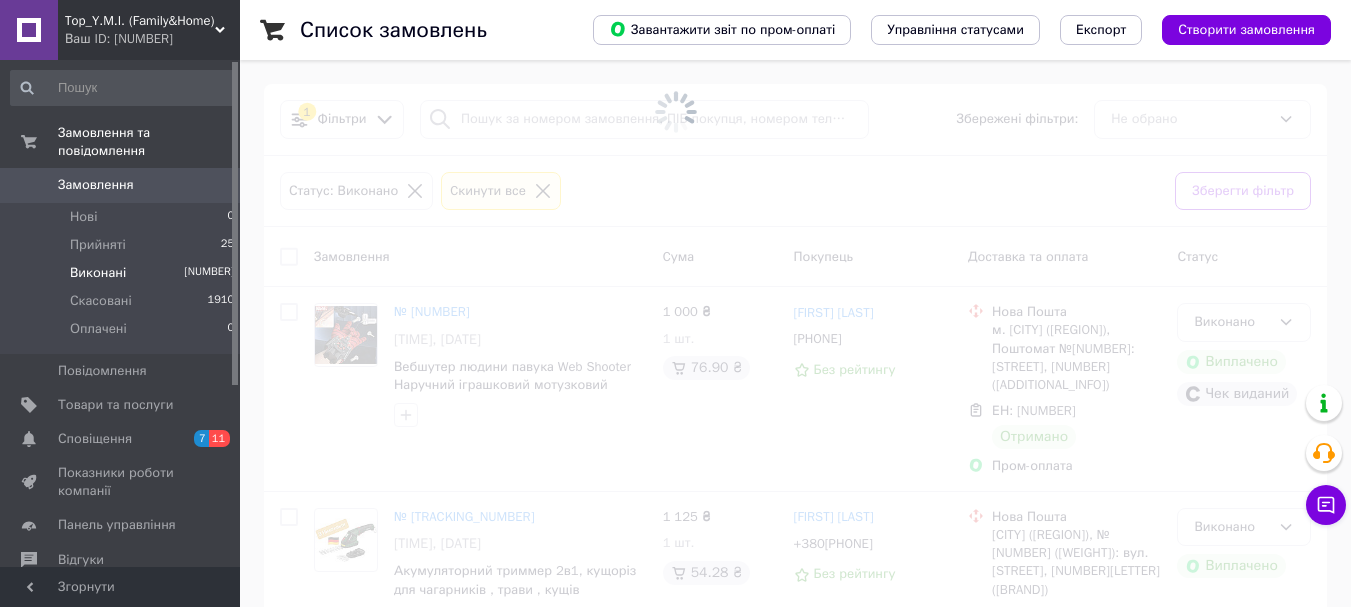 checkbox on "false" 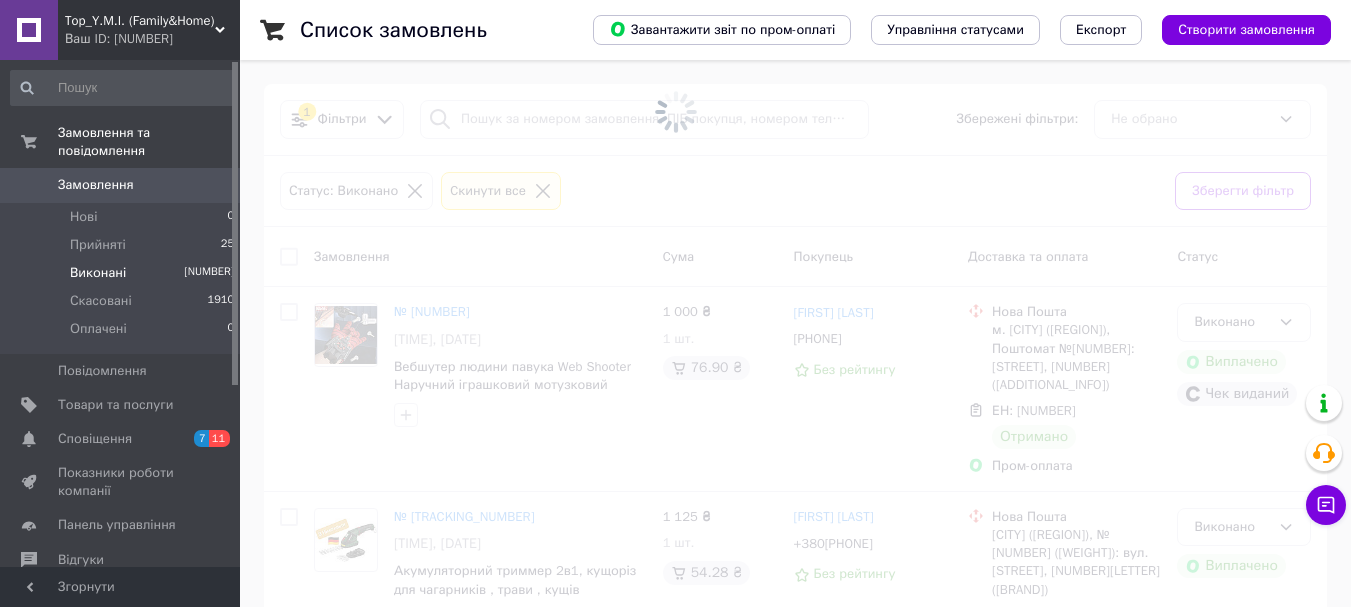 checkbox on "false" 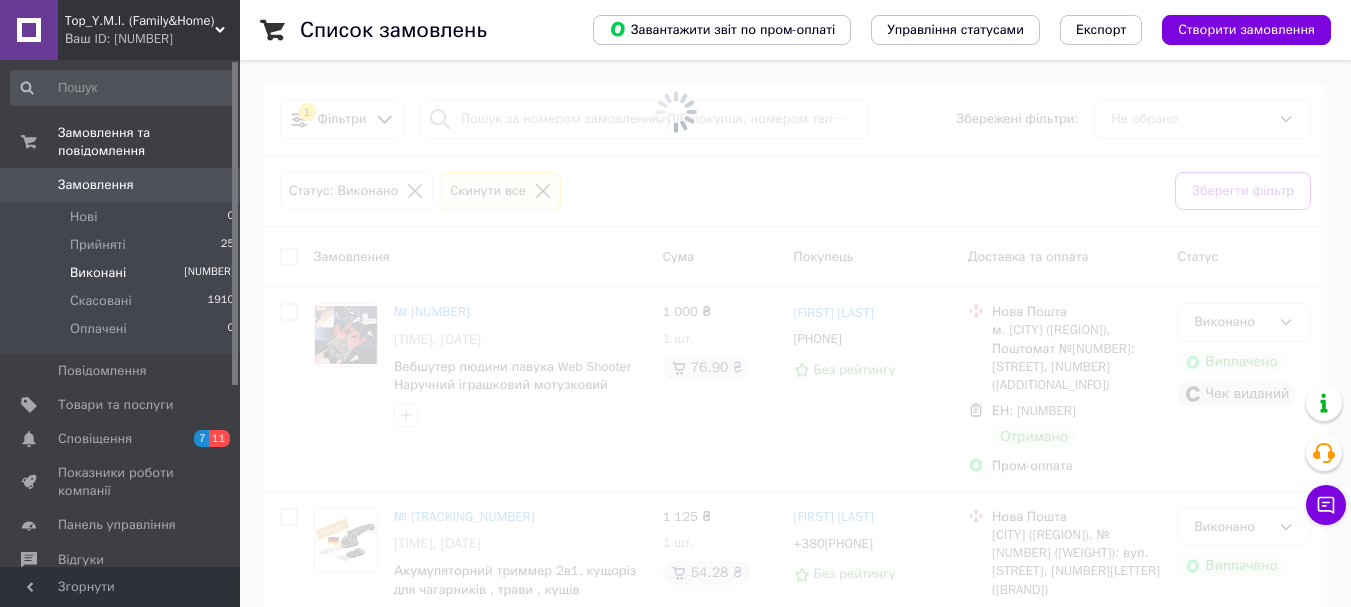 checkbox on "false" 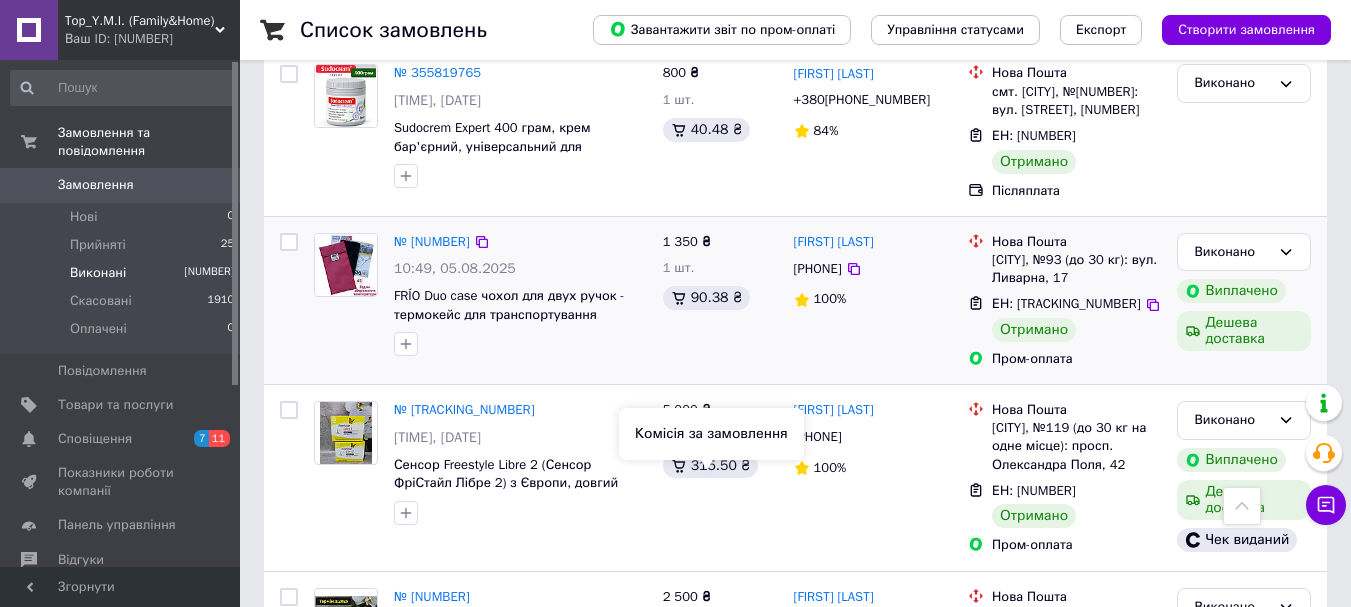 scroll, scrollTop: 1000, scrollLeft: 0, axis: vertical 